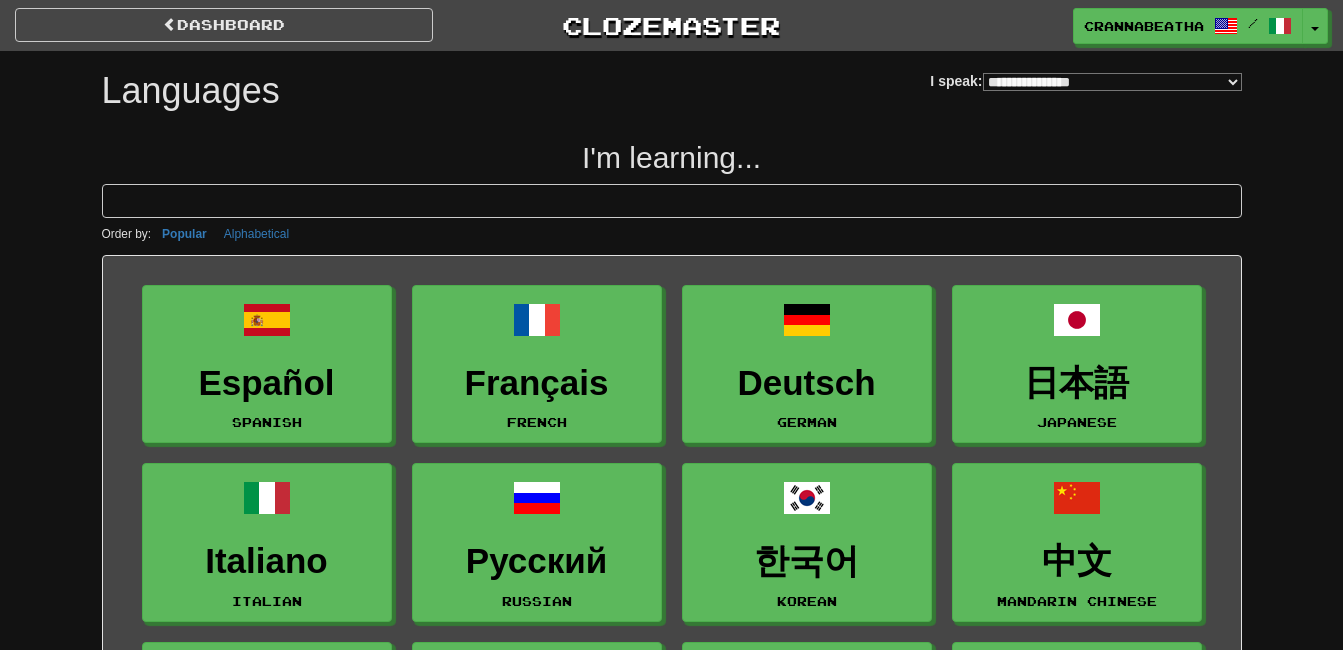 select on "*******" 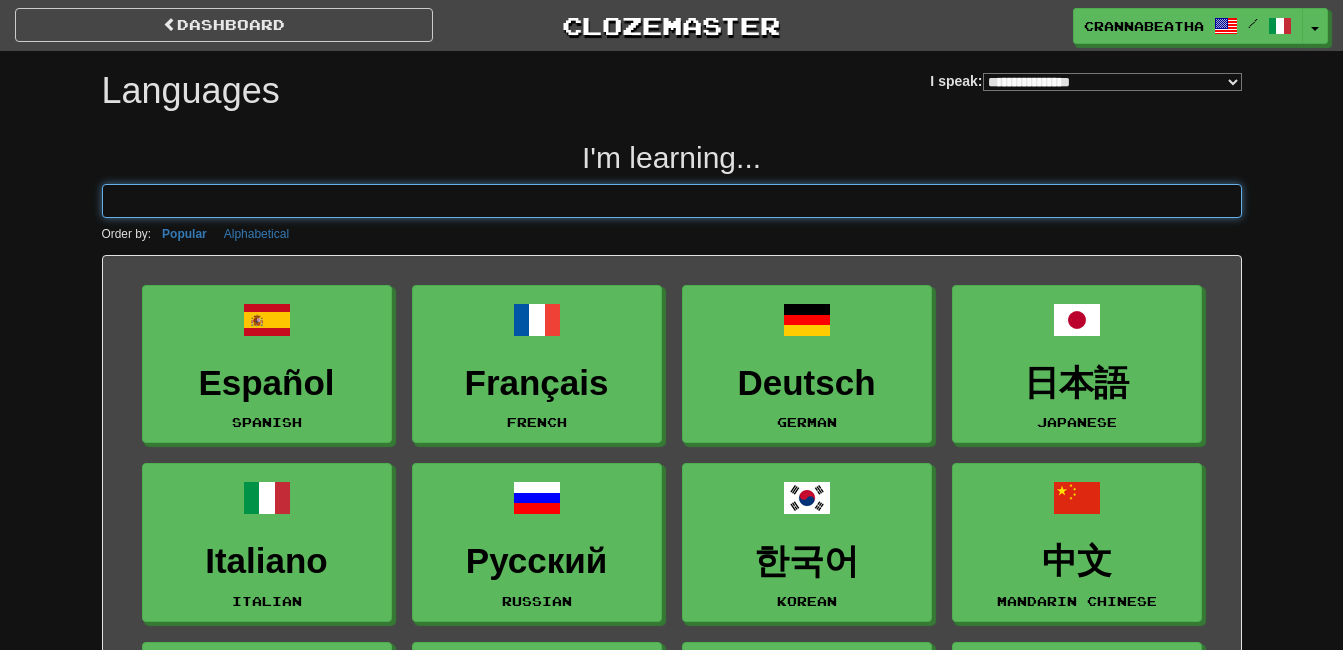 scroll, scrollTop: 0, scrollLeft: 0, axis: both 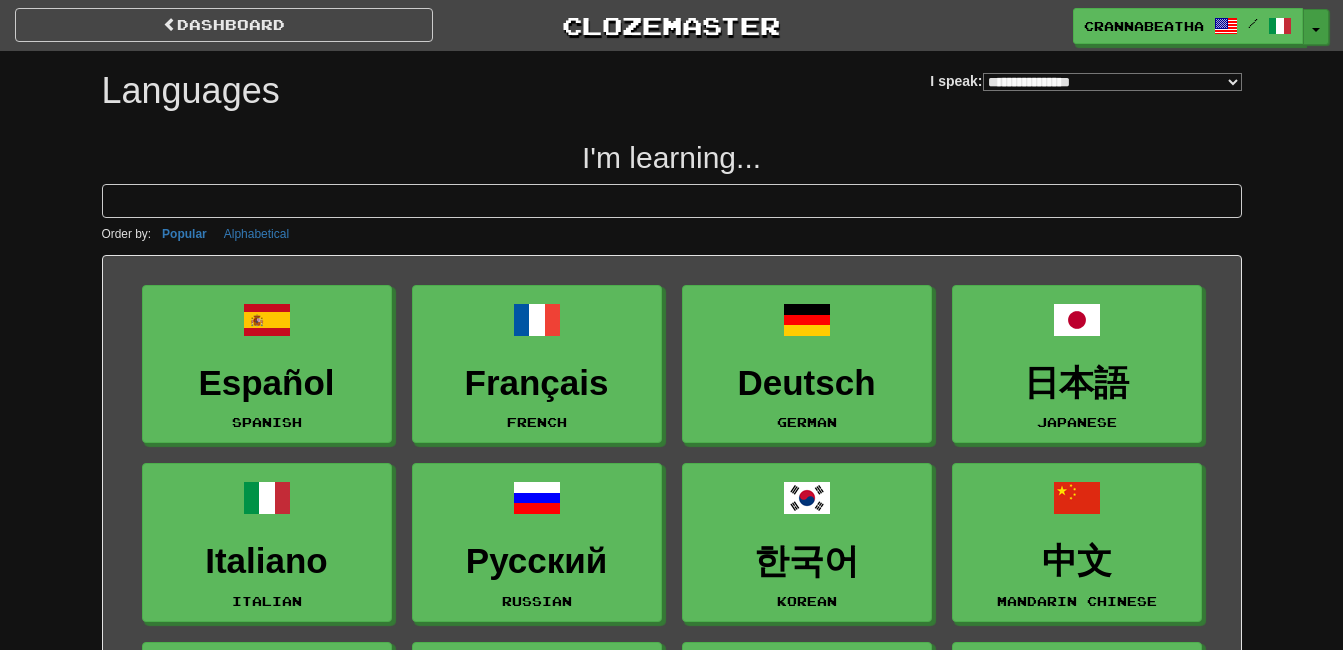 click on "Toggle Dropdown" at bounding box center [1316, 27] 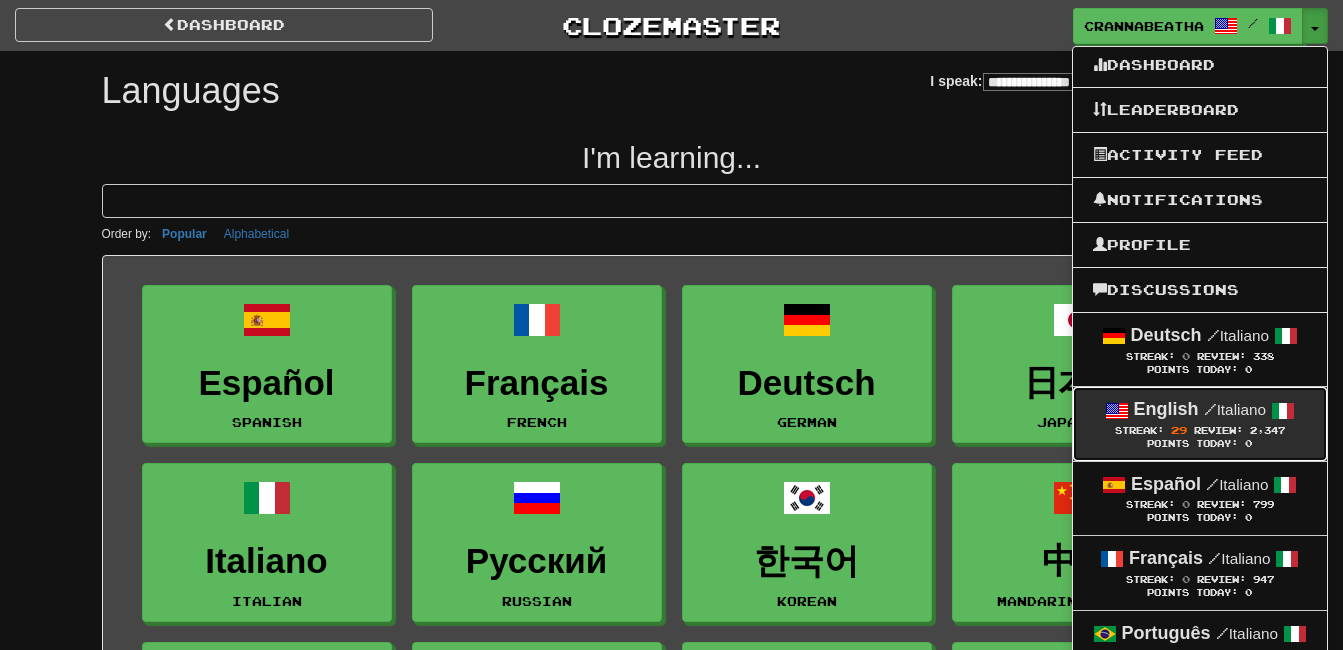 click on "English" at bounding box center (1166, 409) 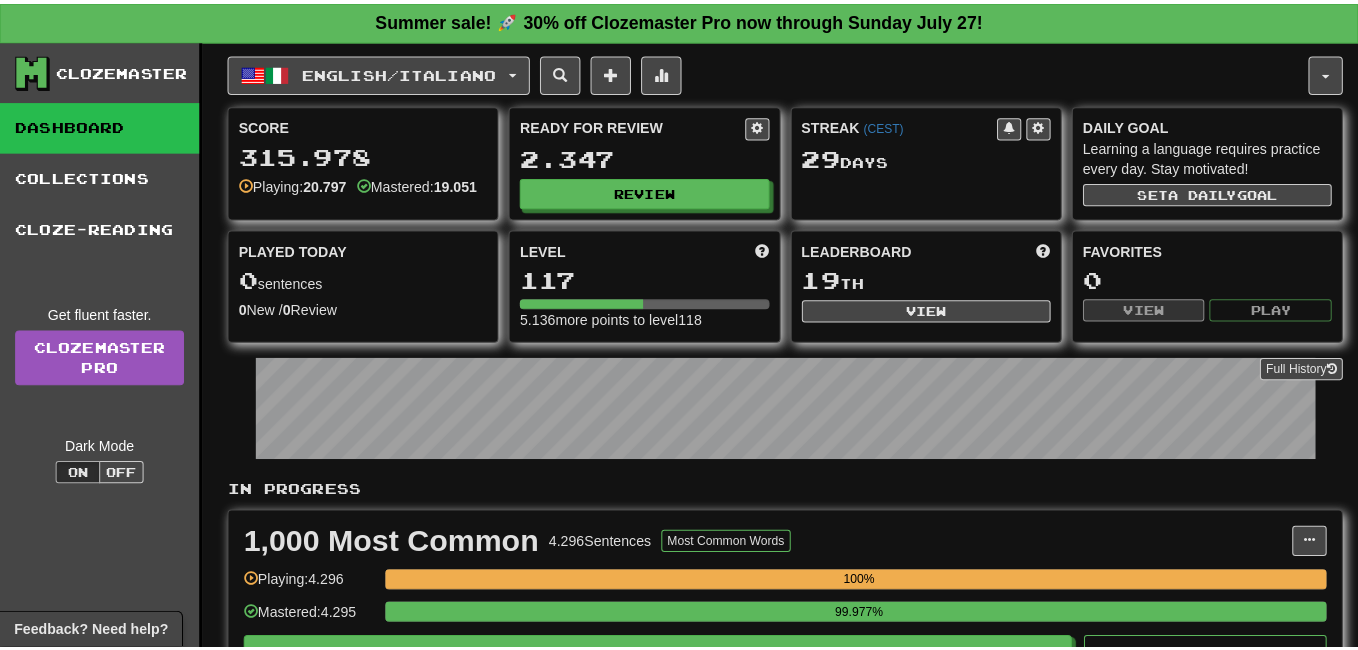 scroll, scrollTop: 500, scrollLeft: 0, axis: vertical 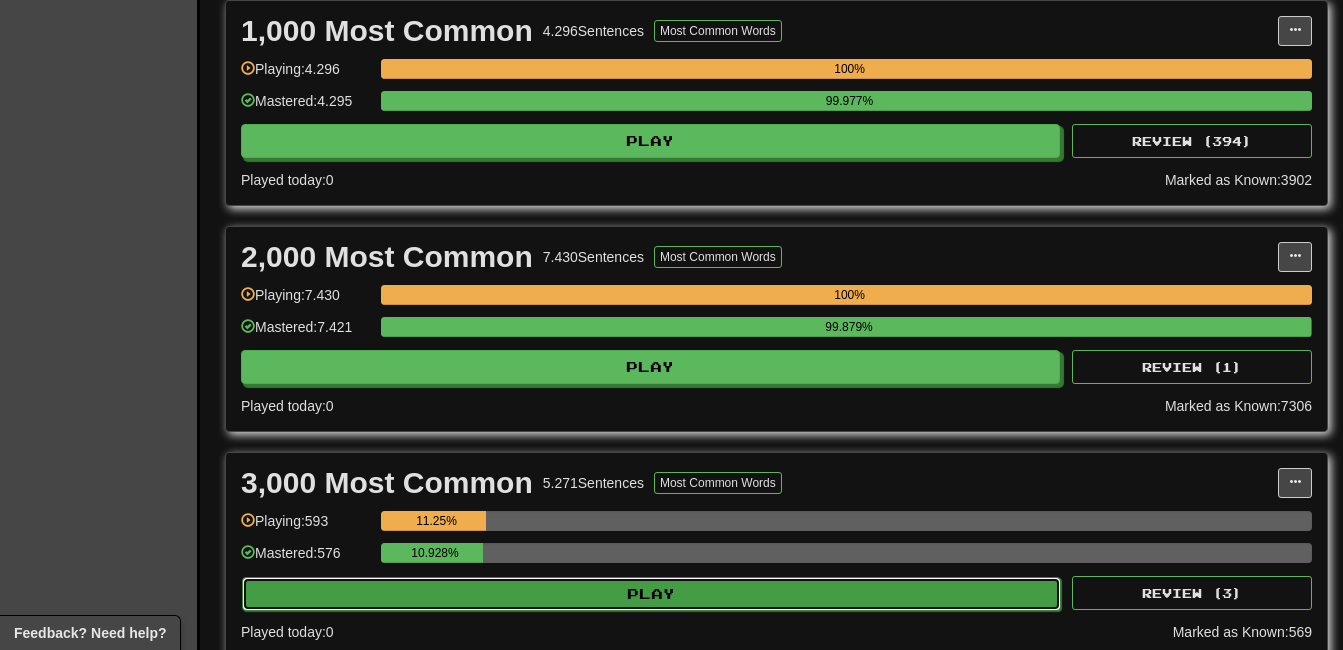 click on "Play" at bounding box center (651, 594) 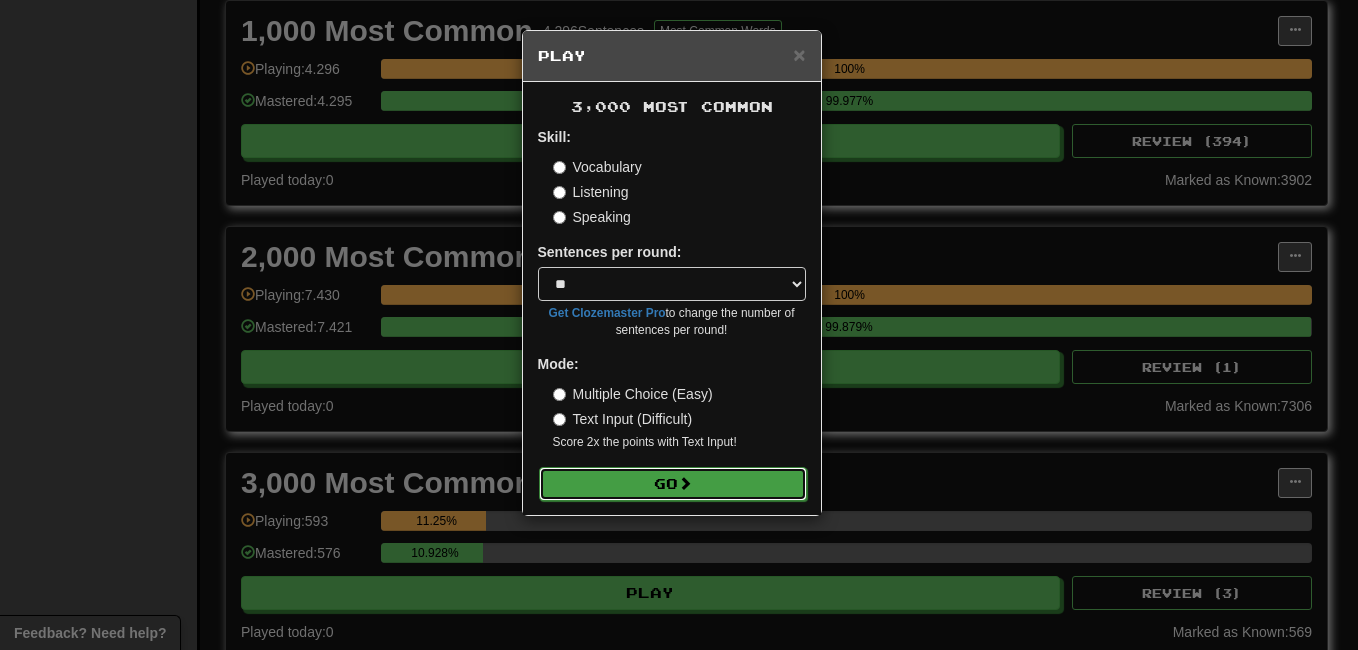 click on "Go" at bounding box center [673, 484] 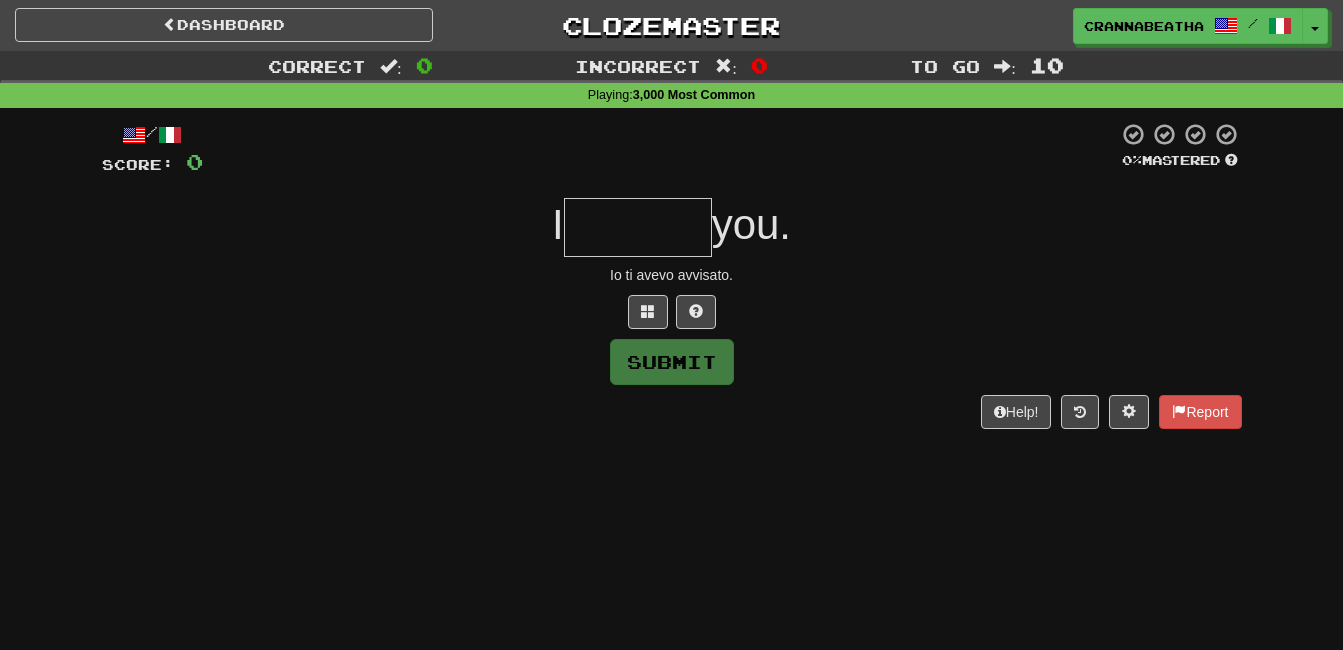 scroll, scrollTop: 0, scrollLeft: 0, axis: both 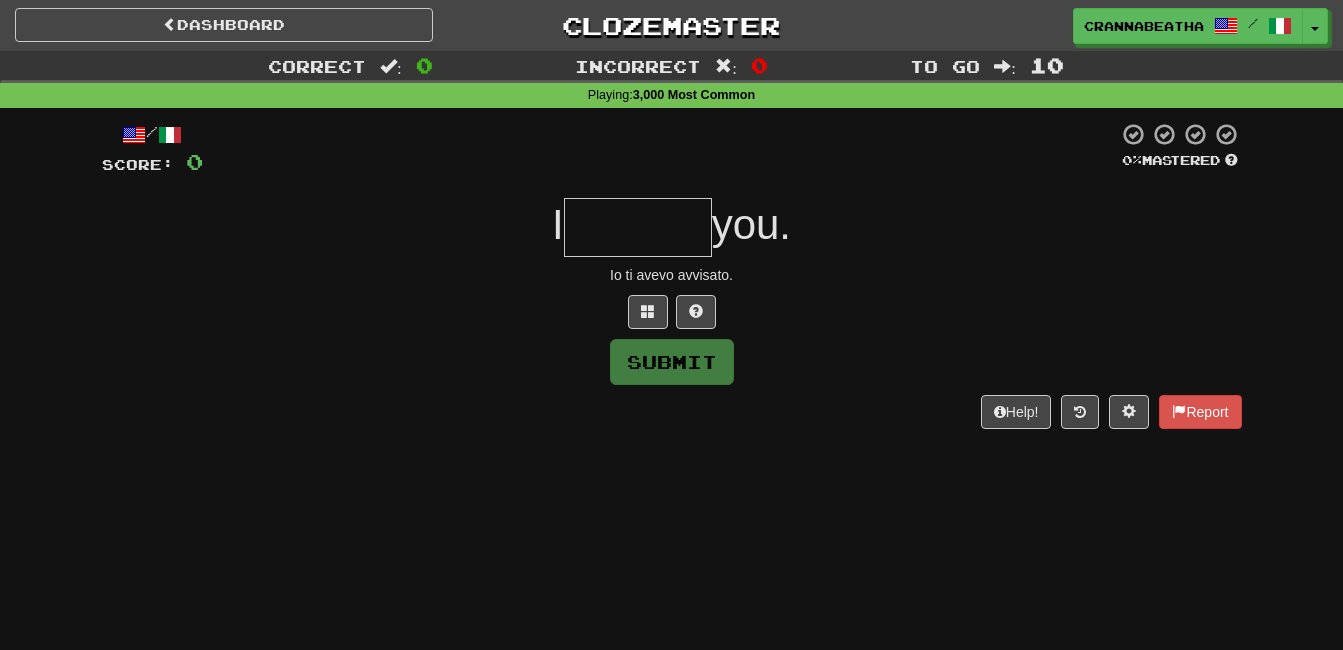 type on "*" 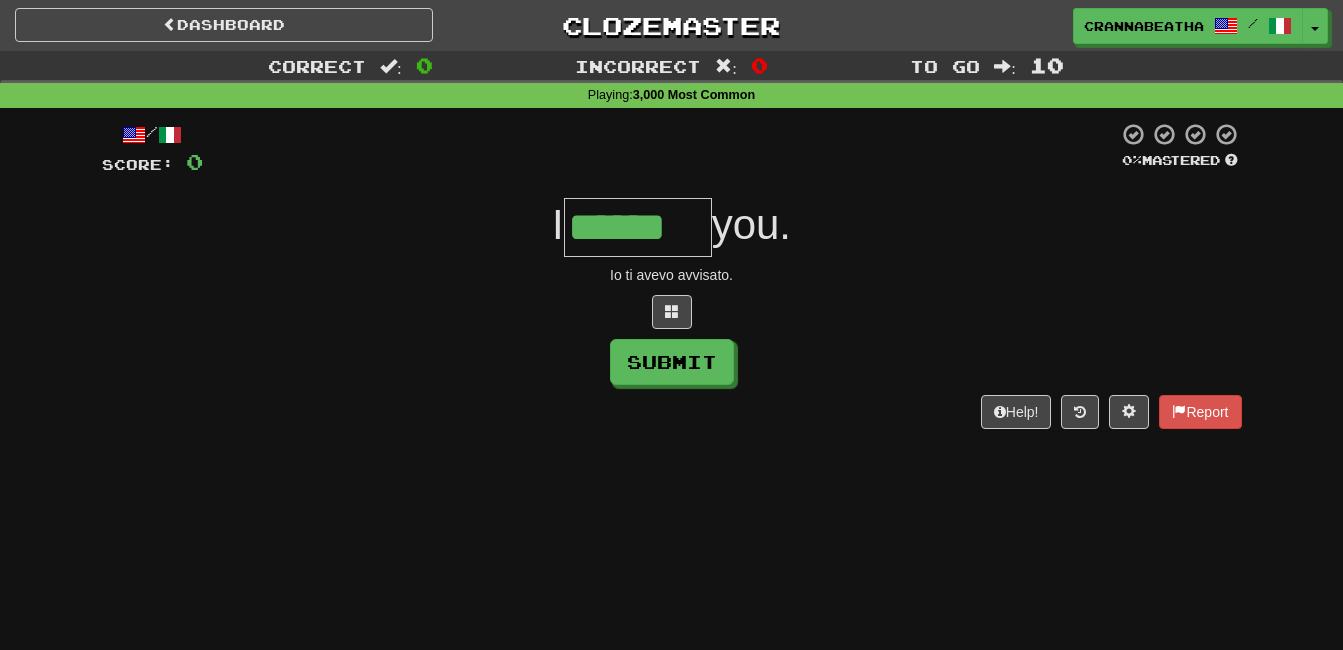 type on "******" 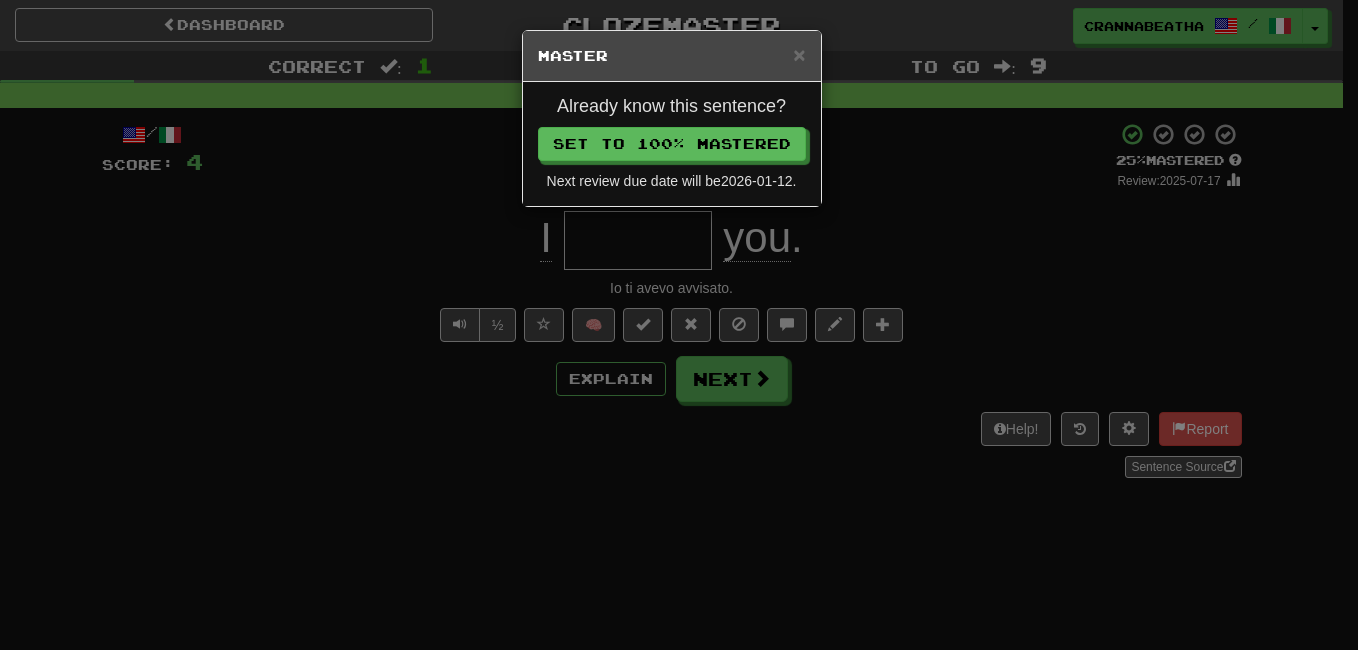 drag, startPoint x: 662, startPoint y: 208, endPoint x: 677, endPoint y: 161, distance: 49.335587 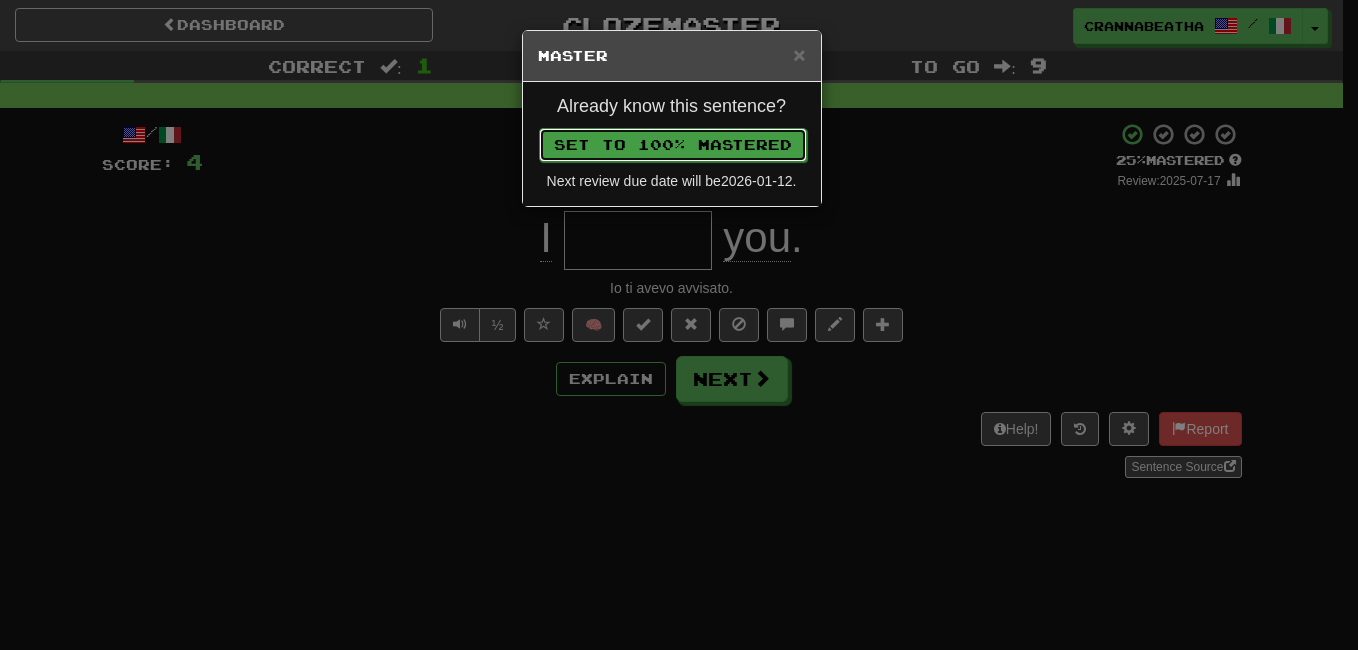 click on "Set to 100% Mastered" at bounding box center [673, 145] 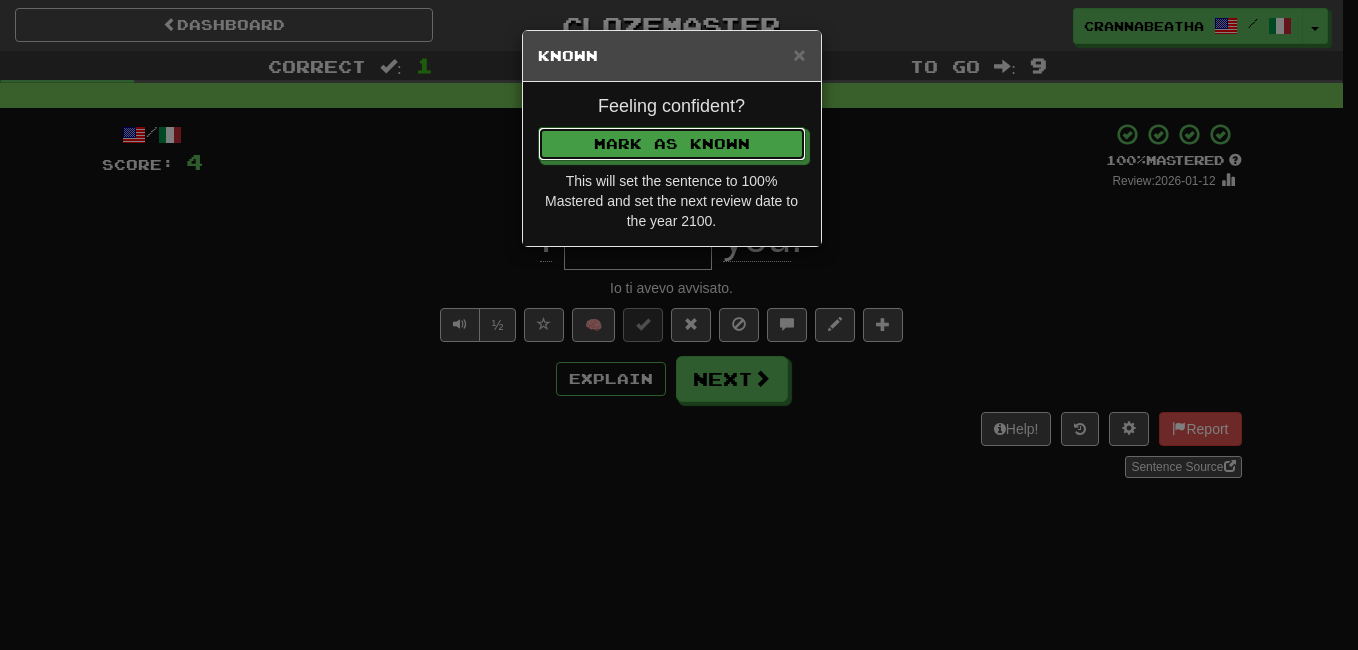 type 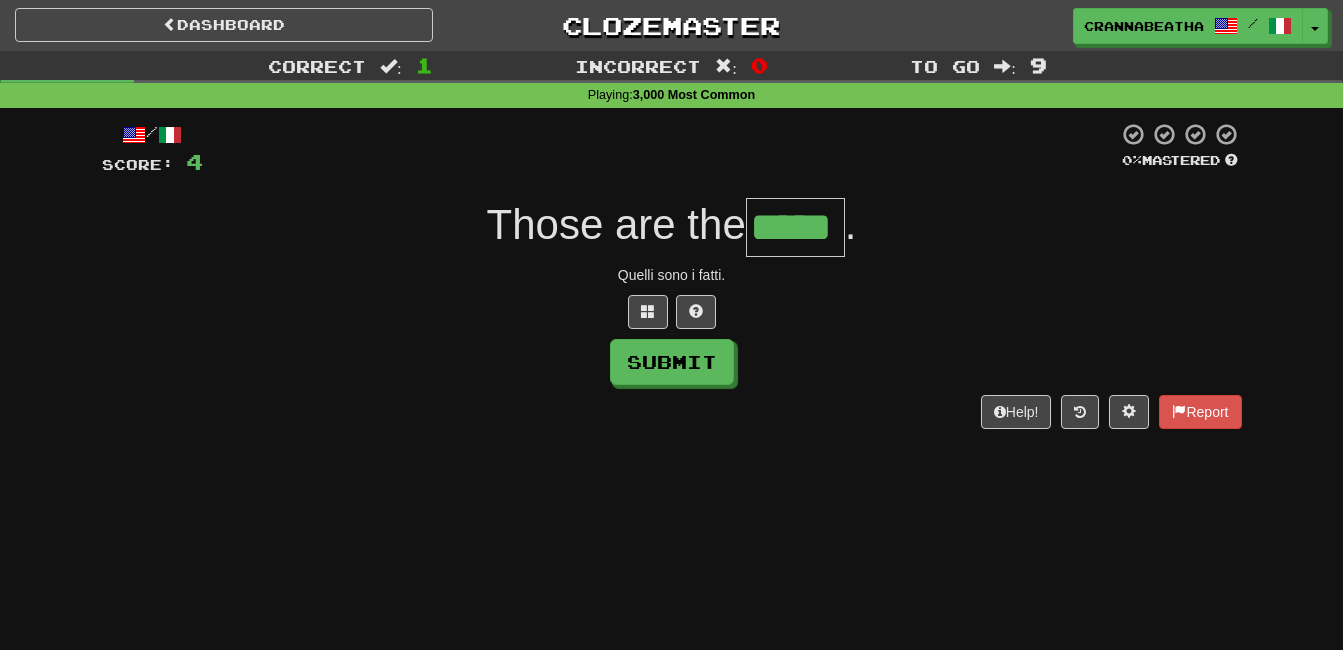 type on "*****" 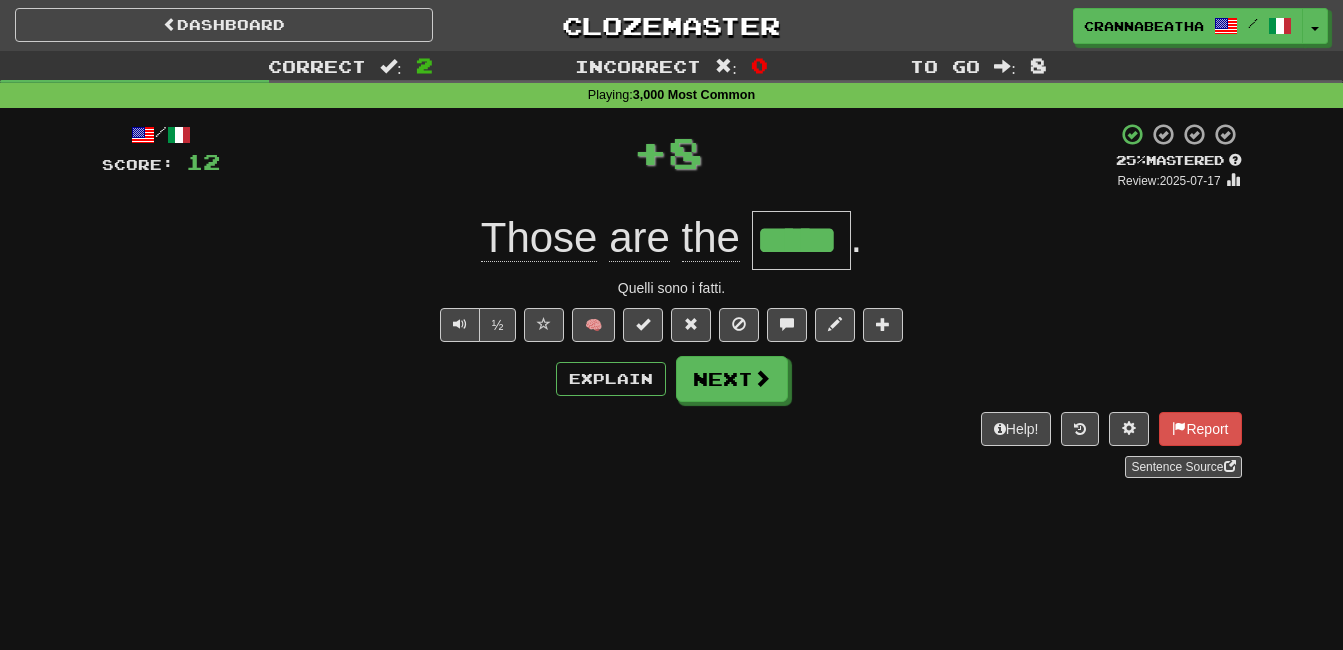 type 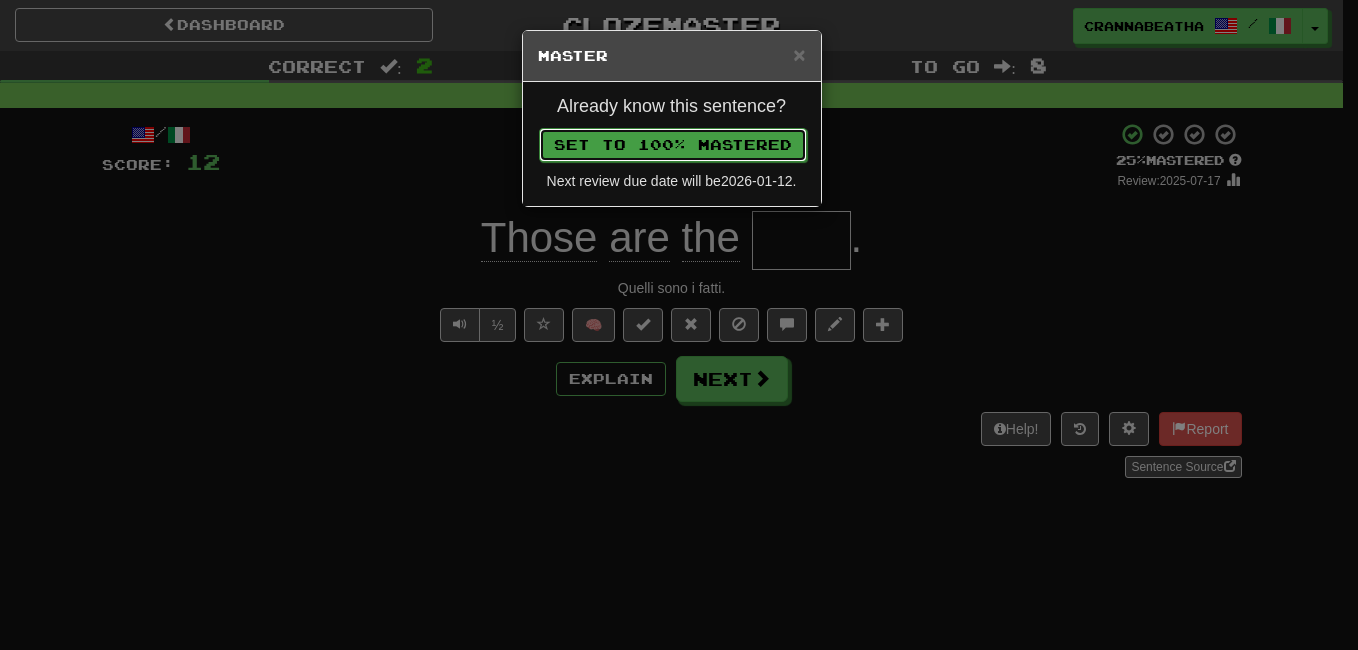 type 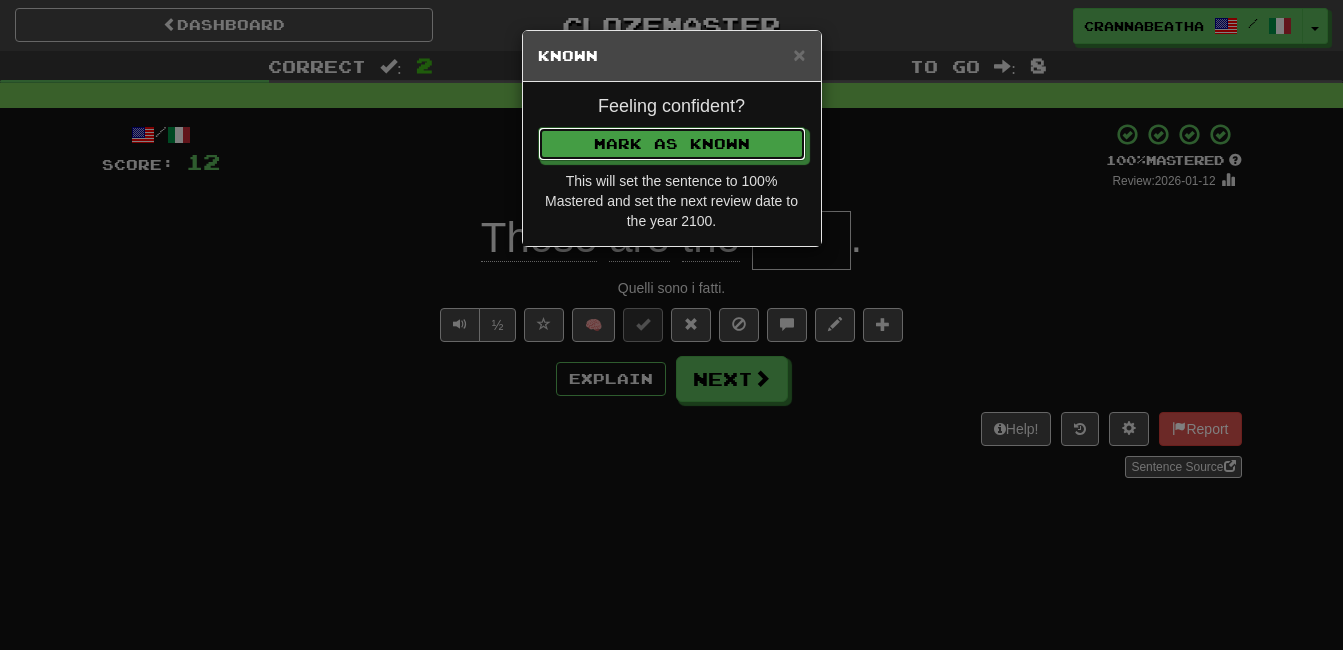 click on "Mark as Known" at bounding box center [672, 144] 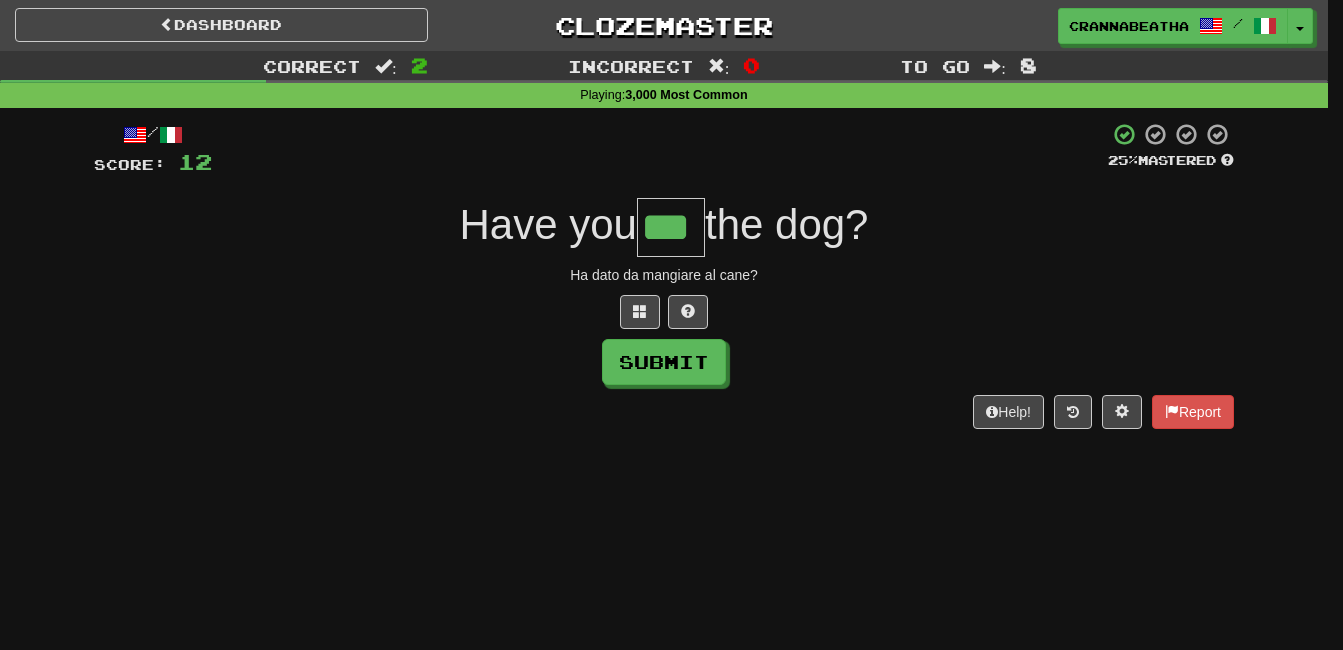 type on "***" 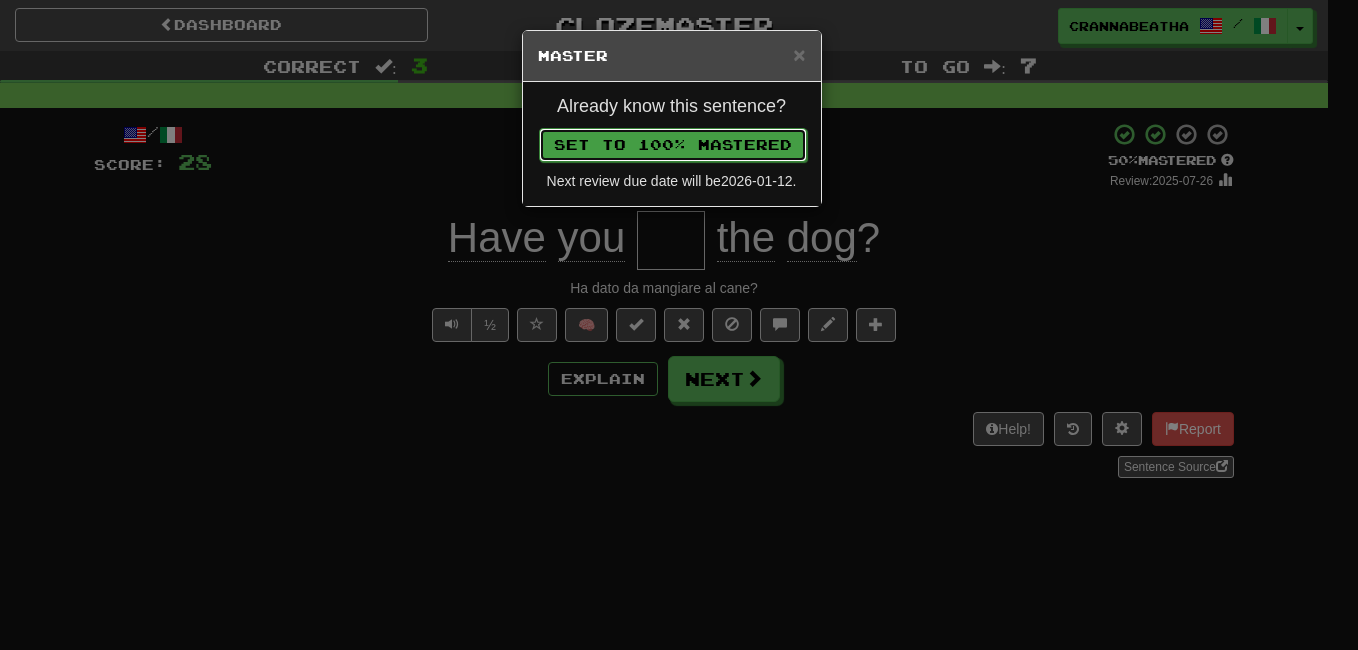 click on "Set to 100% Mastered" at bounding box center (673, 145) 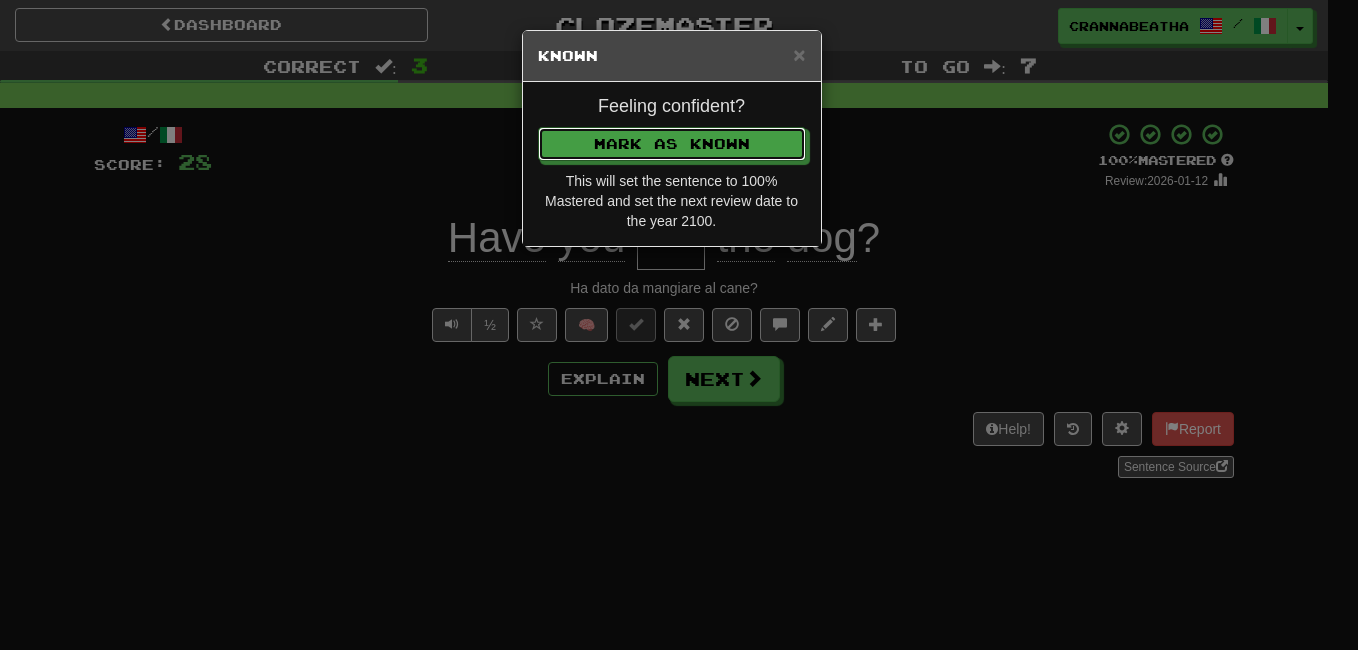 click on "Mark as Known" at bounding box center [672, 144] 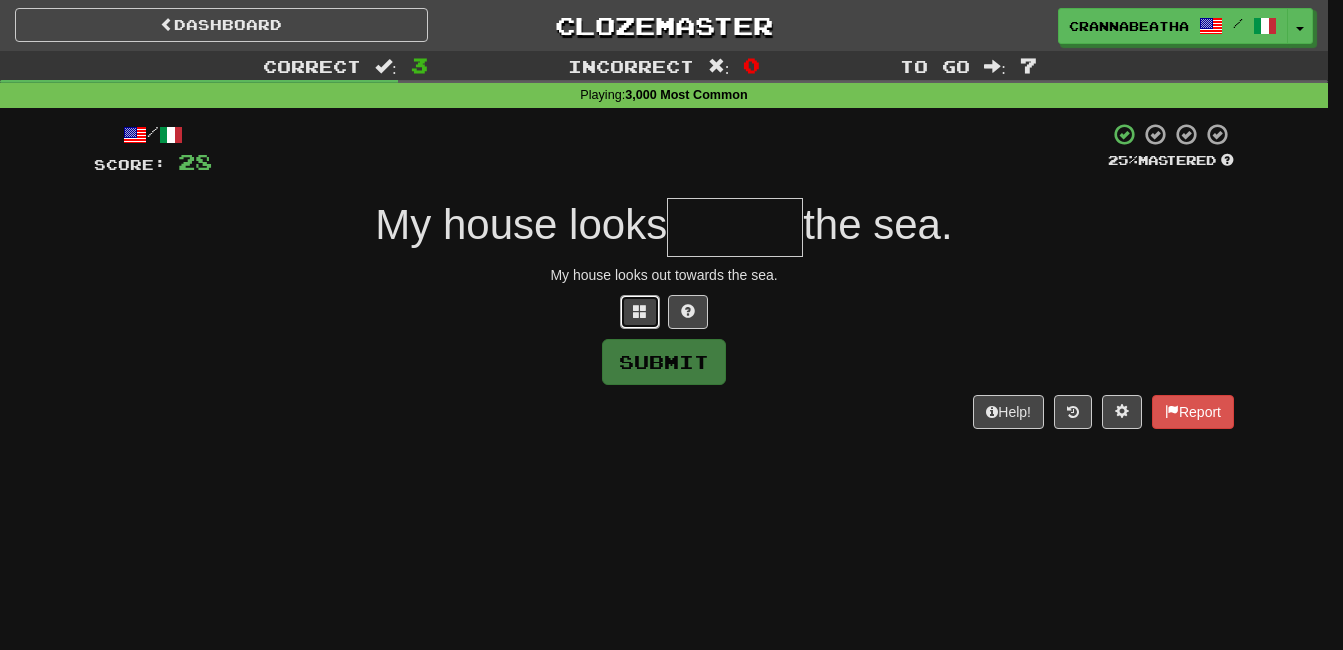 click at bounding box center (640, 311) 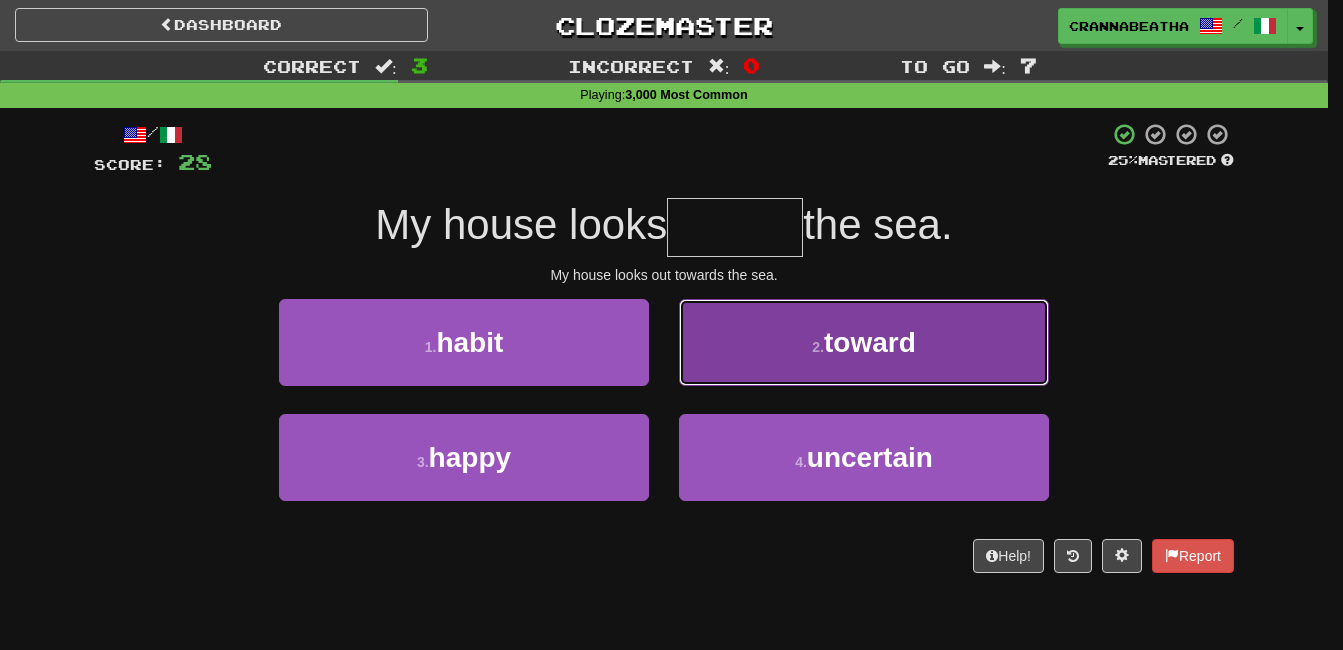 click on "2 .  toward" at bounding box center [864, 342] 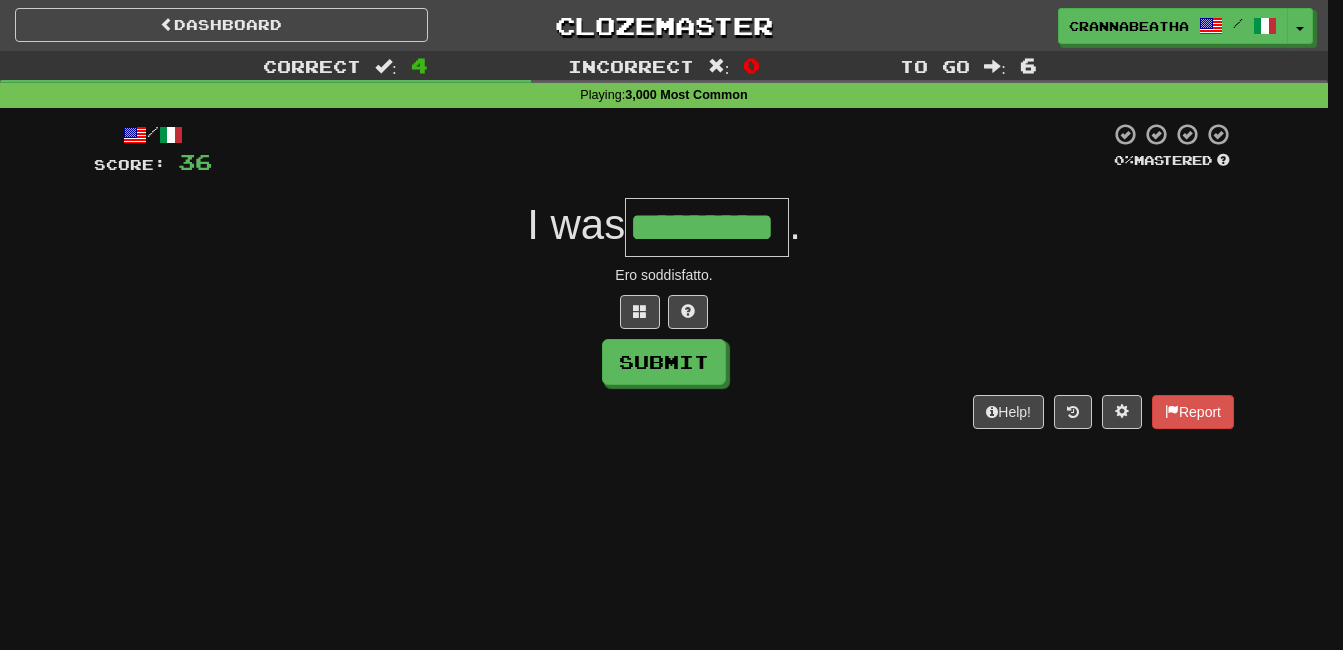 type on "*********" 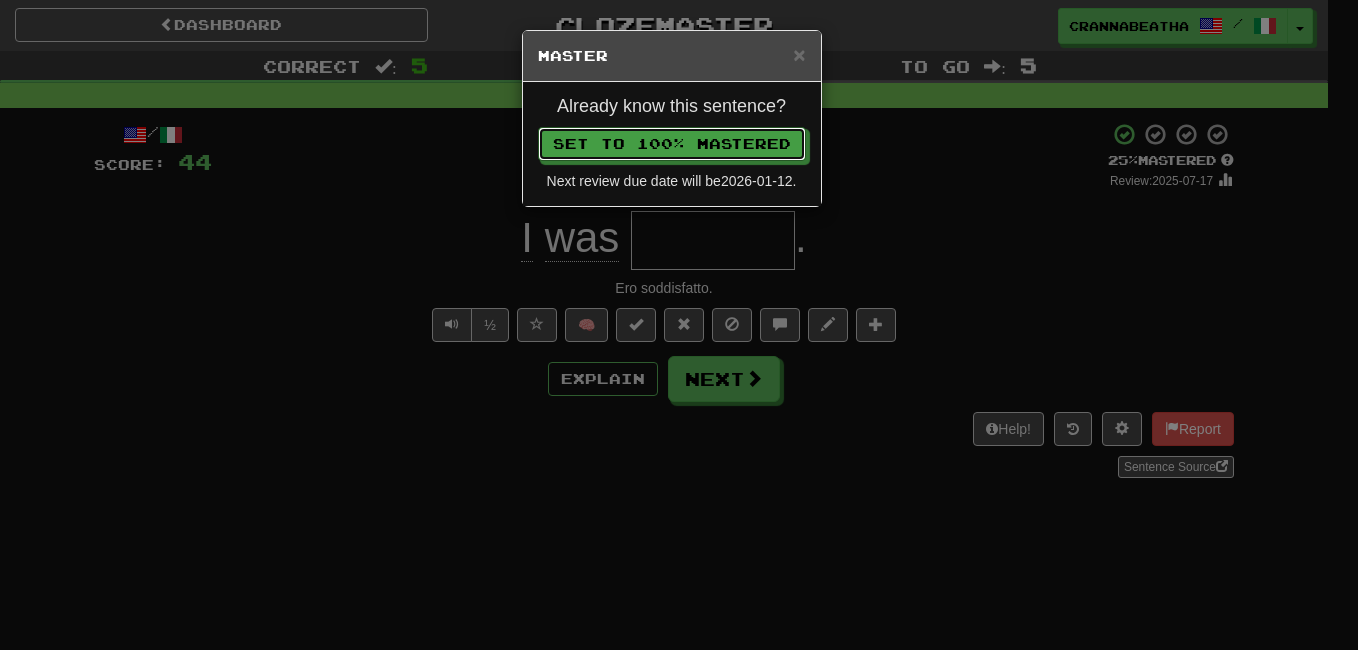 click on "Set to 100% Mastered" at bounding box center (672, 144) 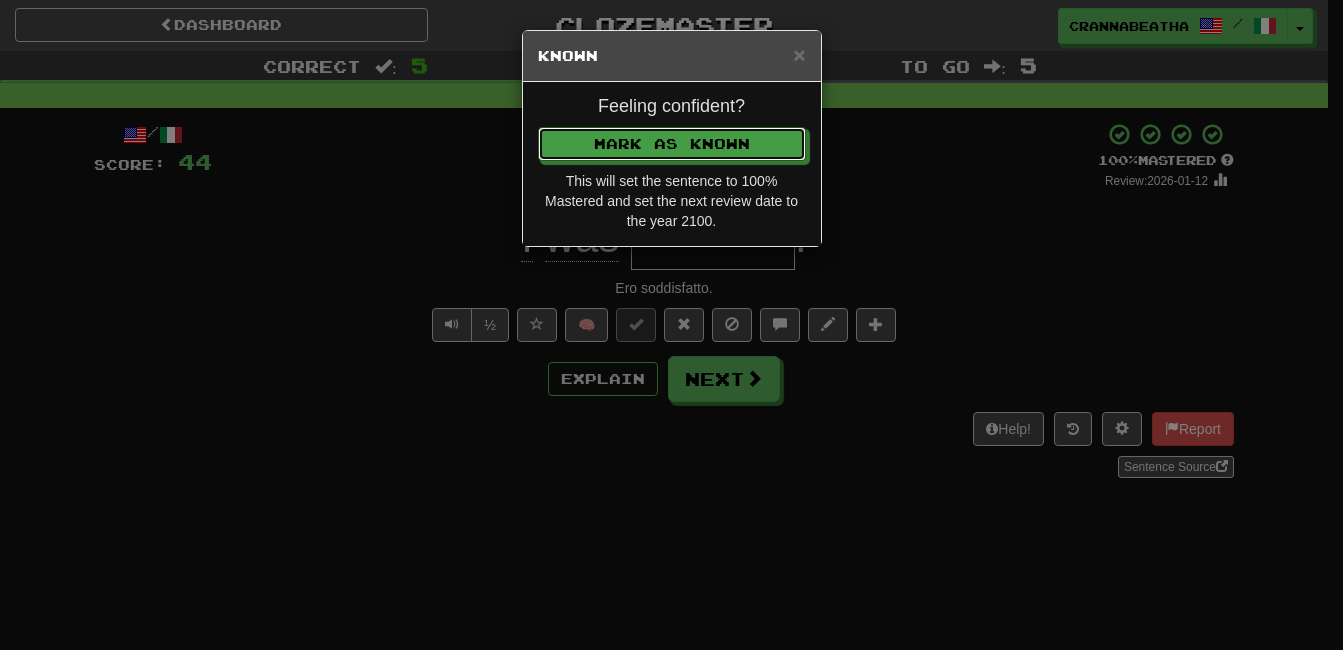 click on "Mark as Known" at bounding box center (672, 144) 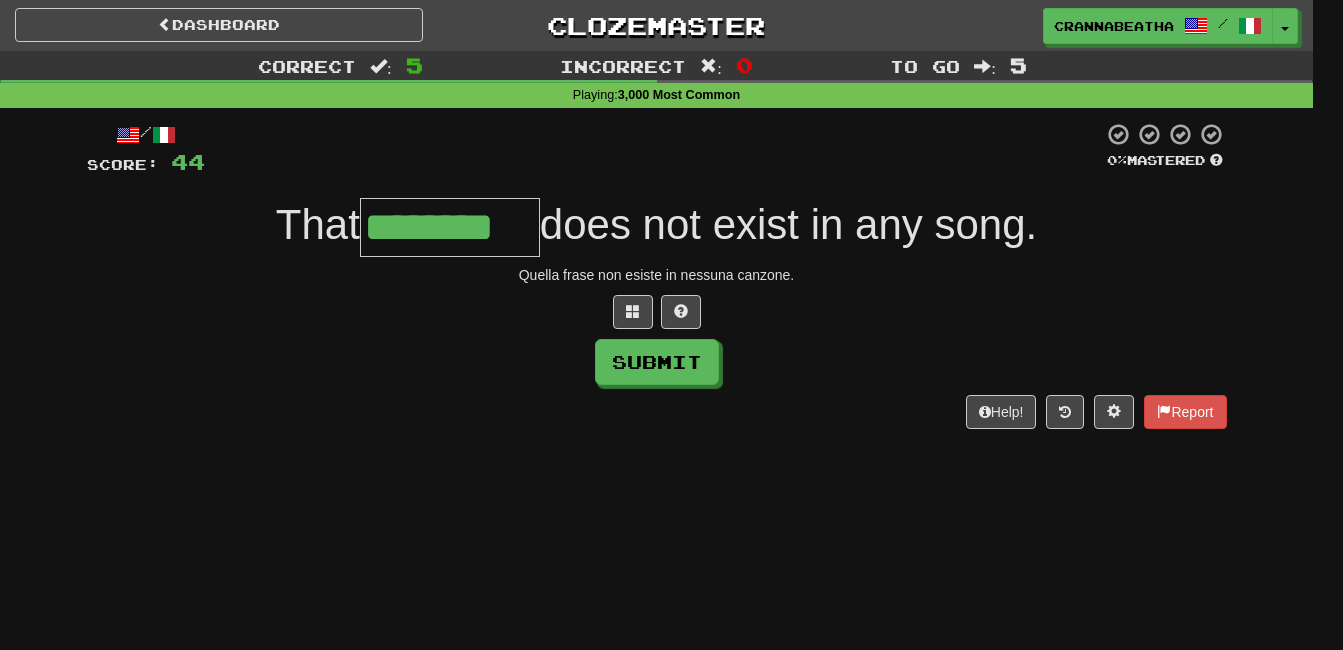 type on "********" 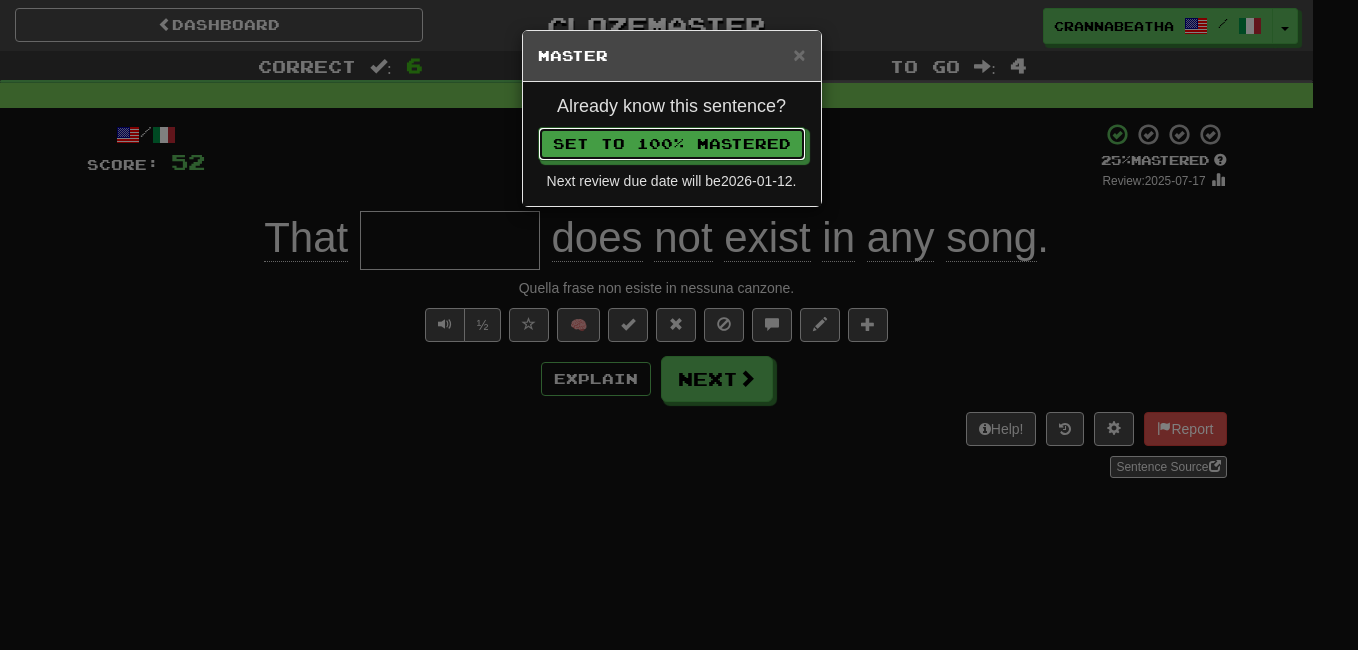 click on "Set to 100% Mastered" at bounding box center [672, 144] 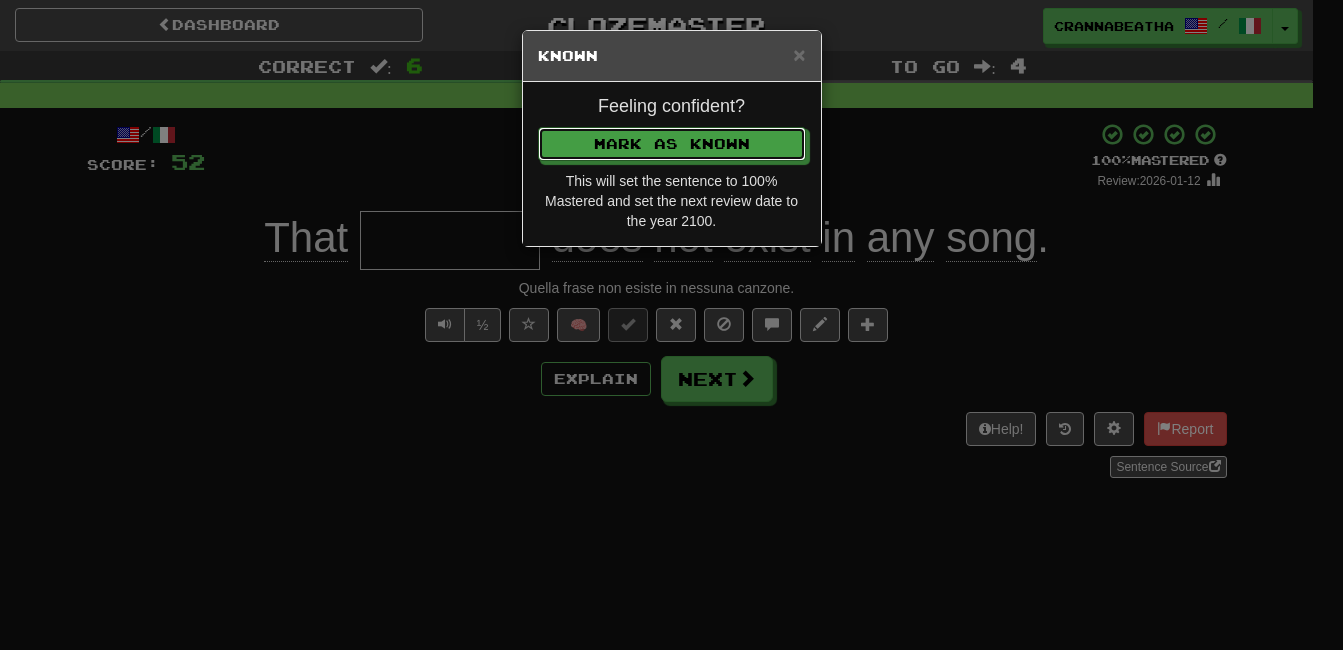 click on "Mark as Known" at bounding box center [672, 144] 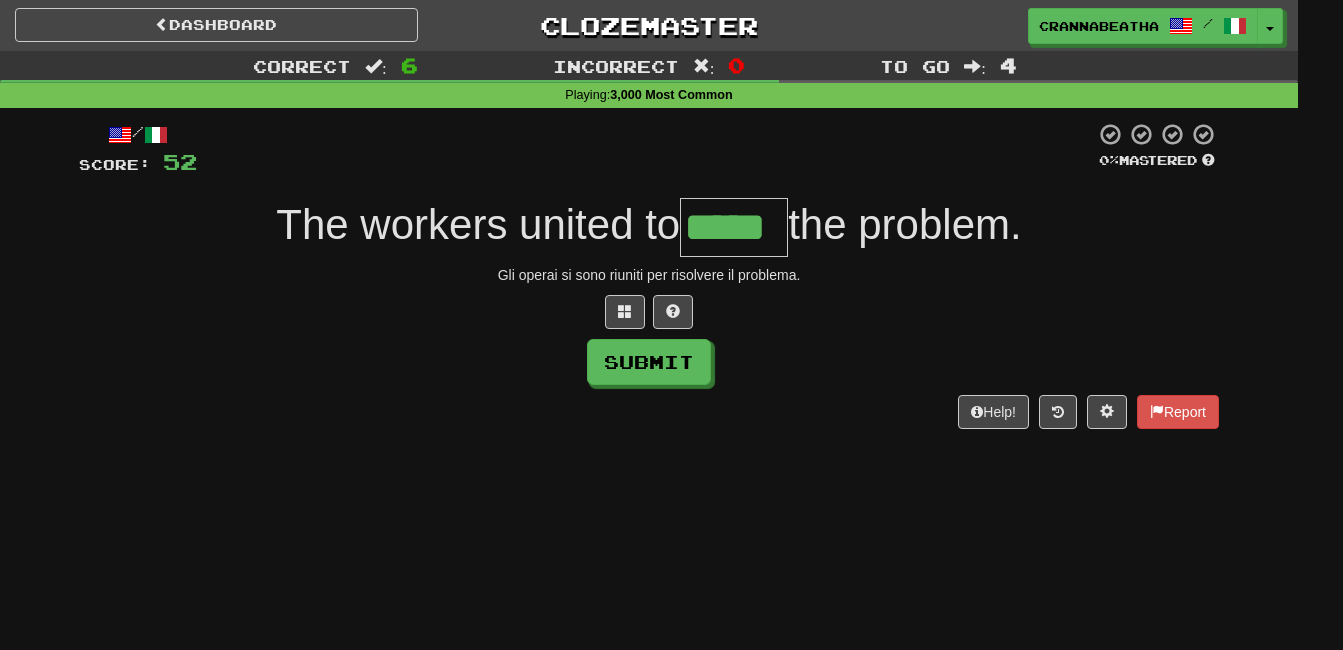 type on "*****" 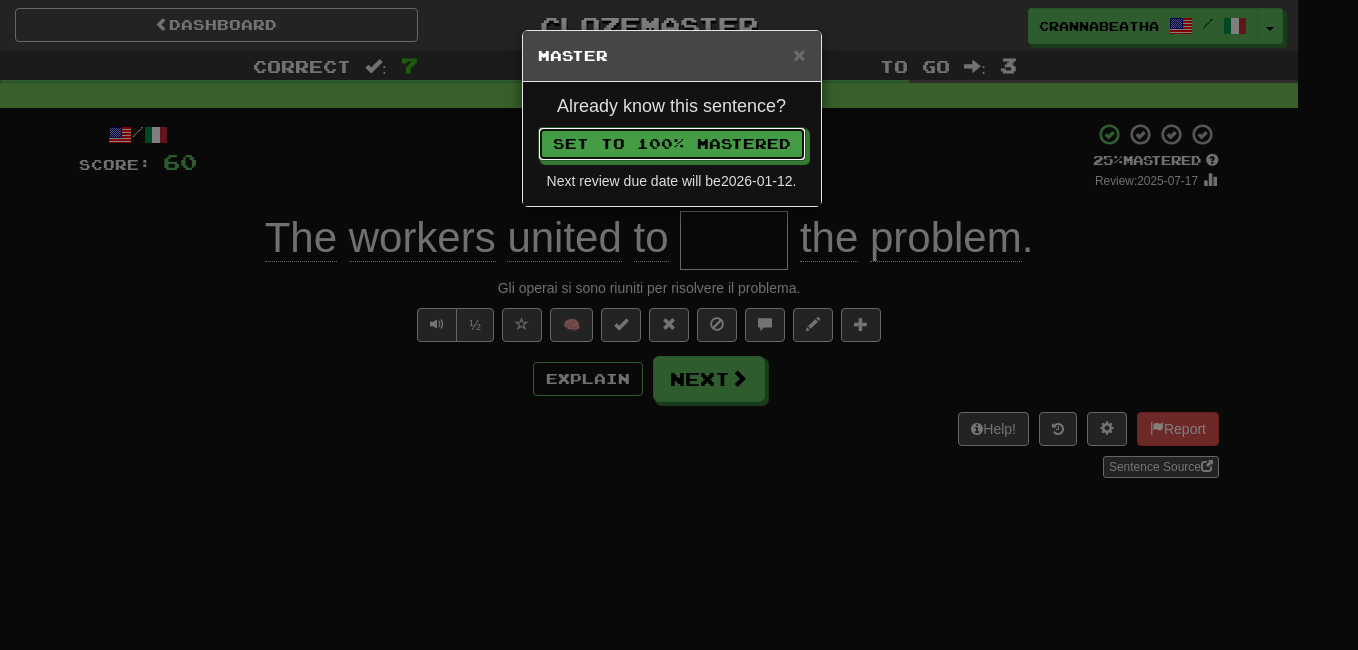 click on "Set to 100% Mastered" at bounding box center [672, 144] 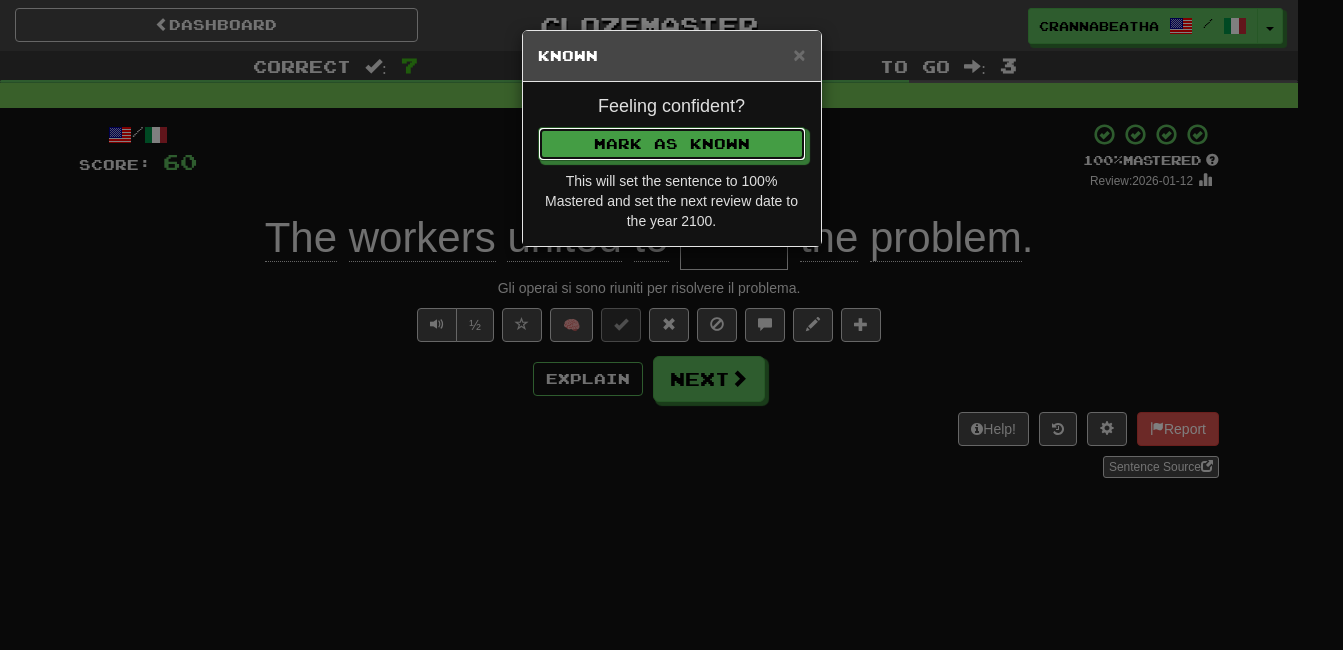 click on "Mark as Known" at bounding box center [672, 144] 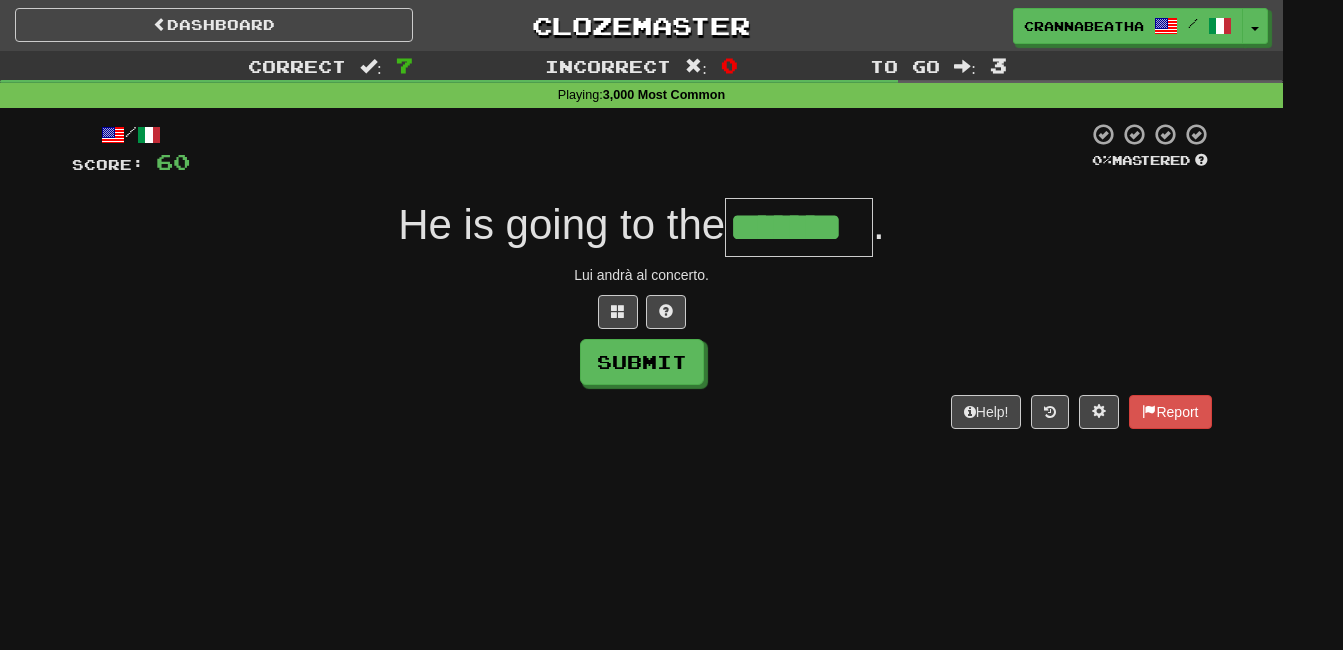 type on "*******" 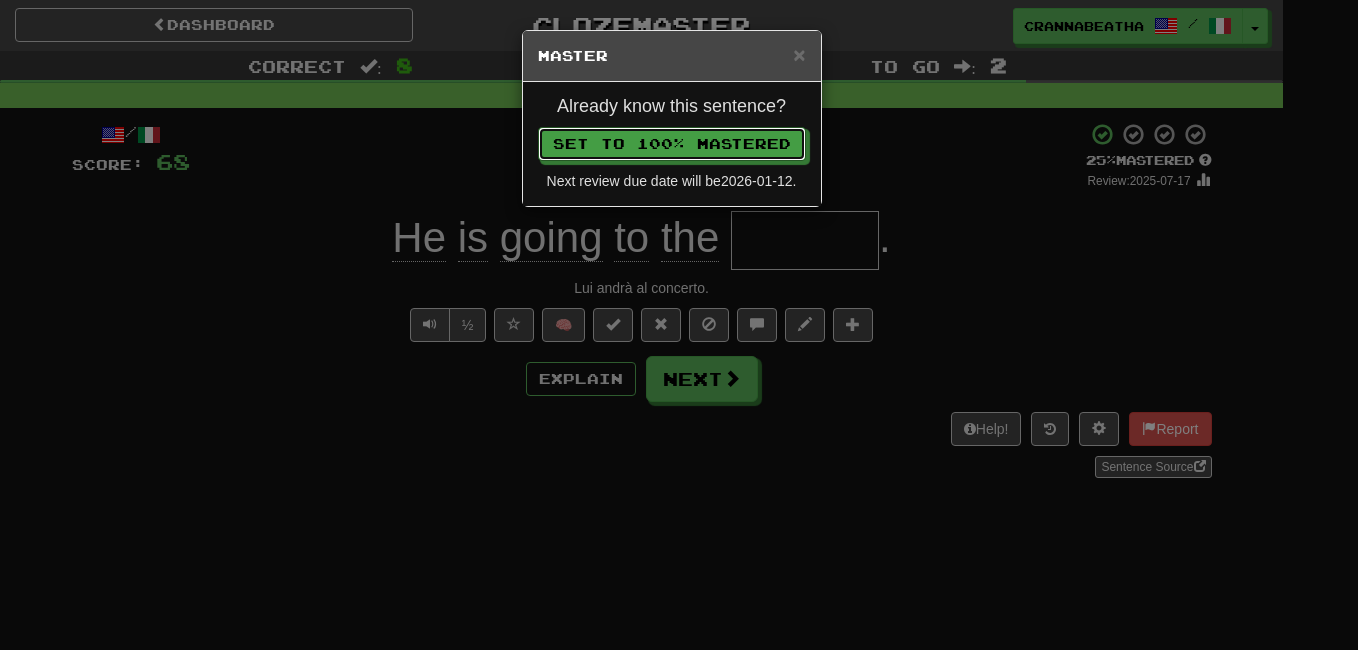 click on "Set to 100% Mastered" at bounding box center [672, 144] 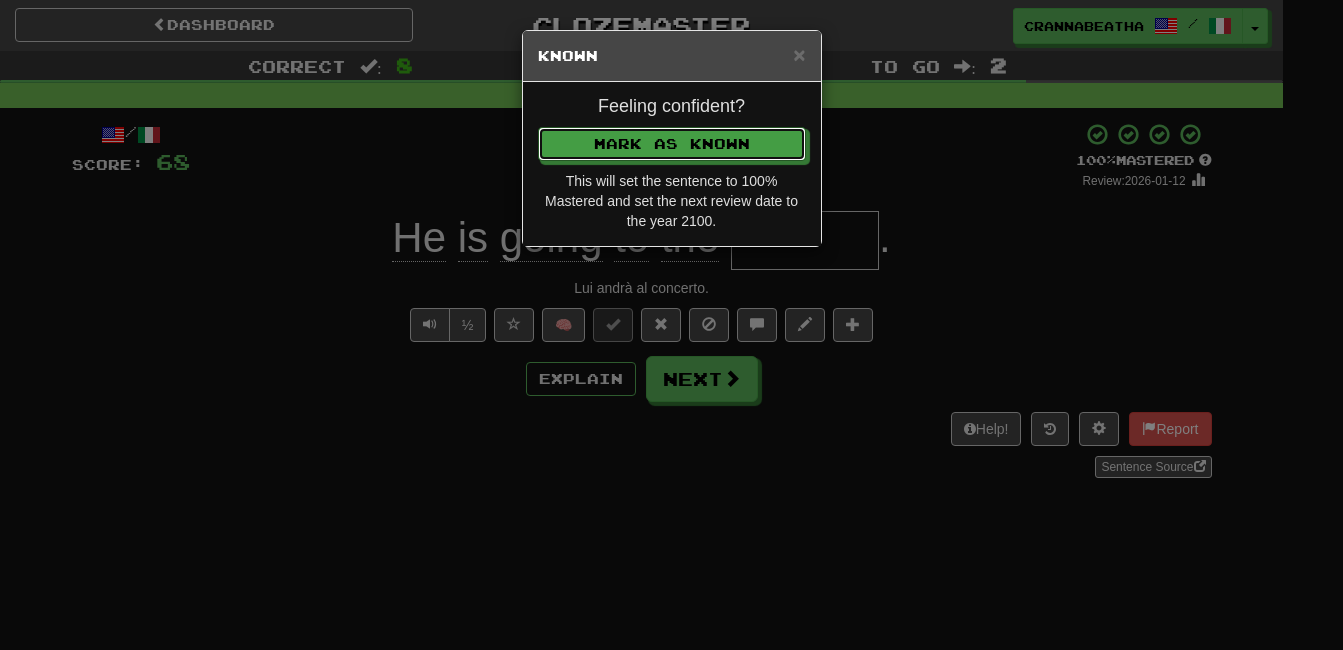 click on "Mark as Known" at bounding box center [672, 144] 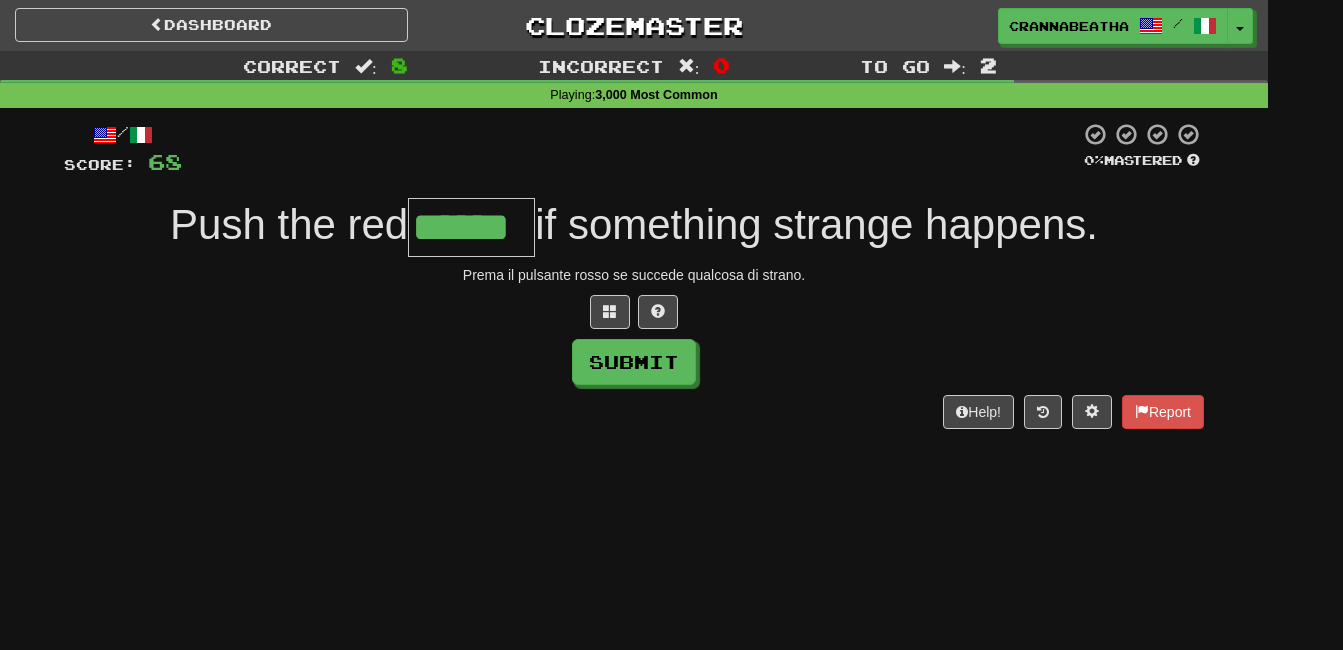 type on "******" 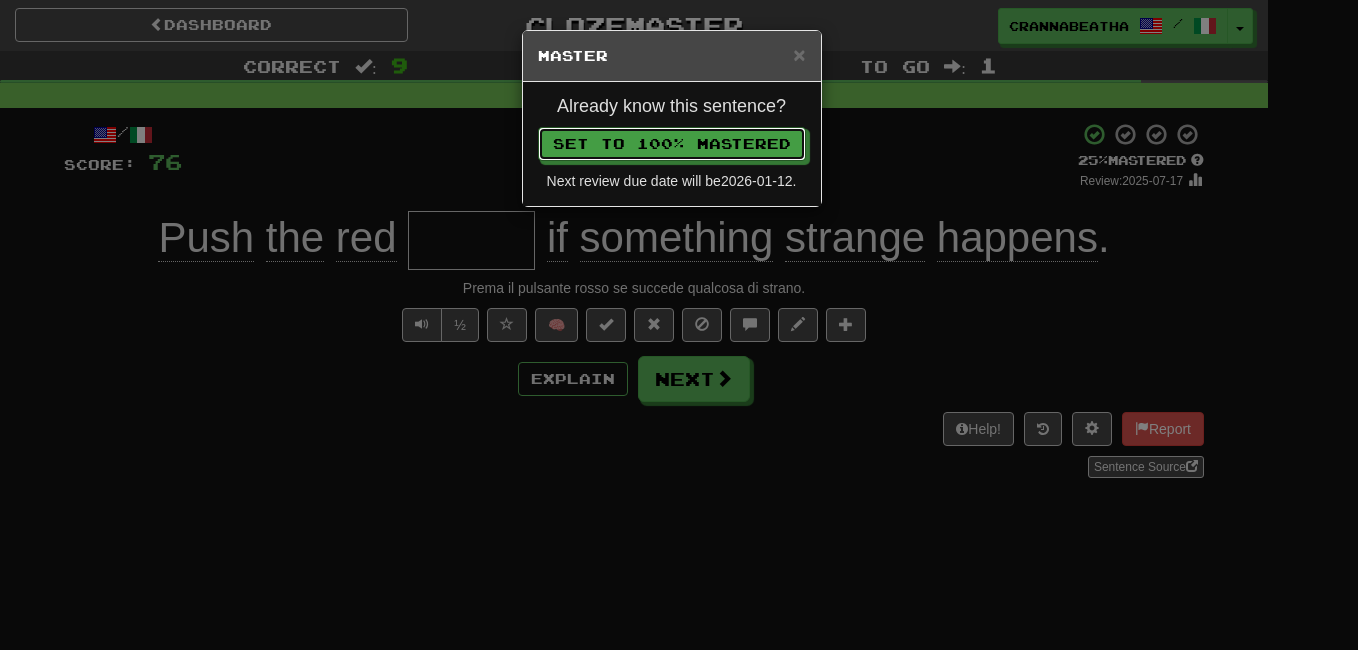 click on "Set to 100% Mastered" at bounding box center (672, 144) 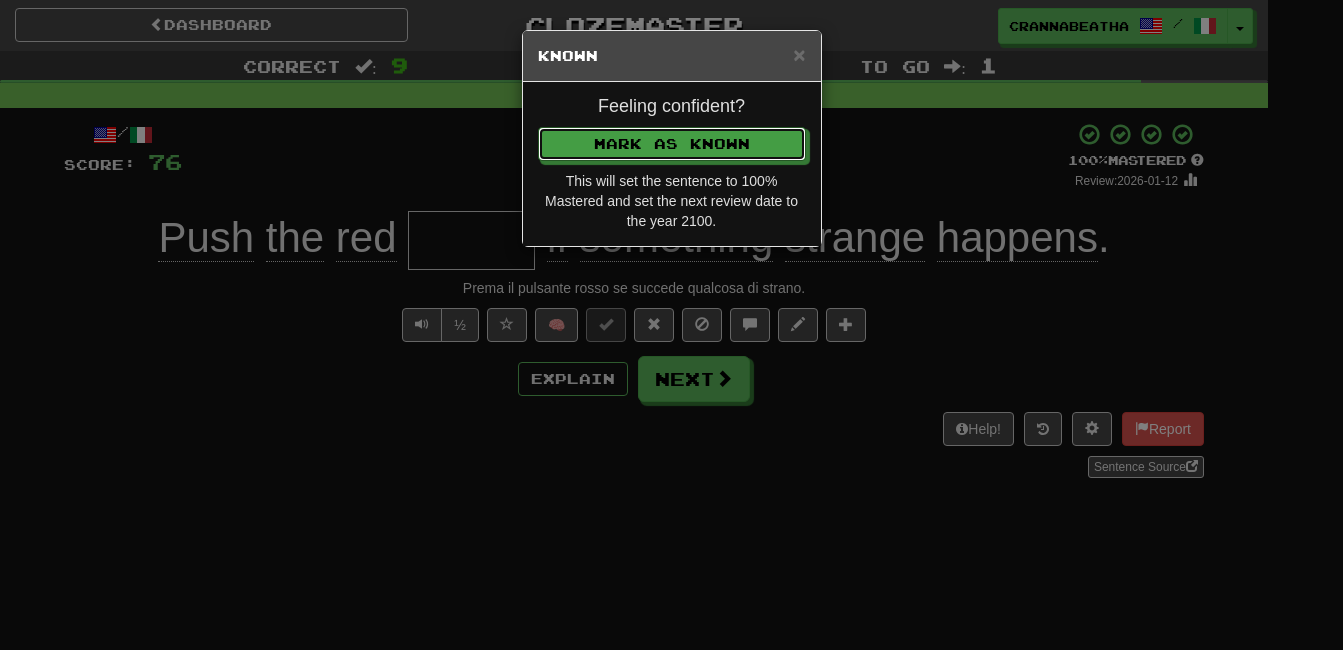 click on "Mark as Known" at bounding box center [672, 144] 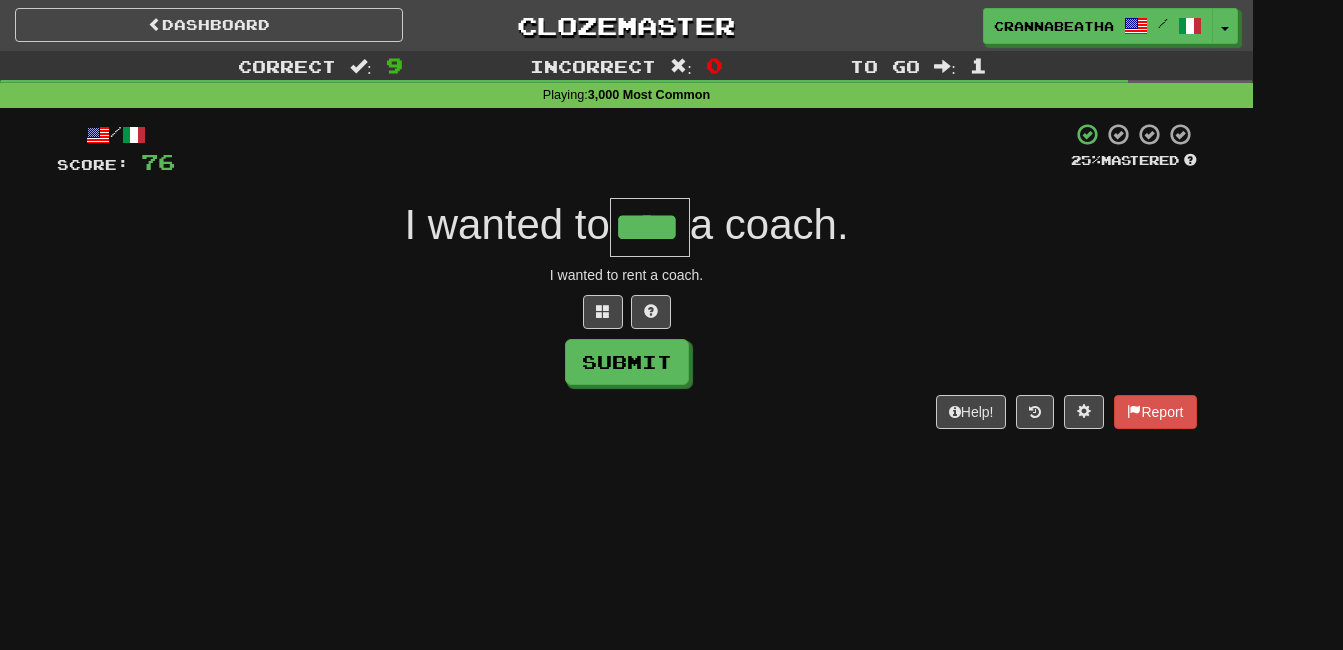 type on "****" 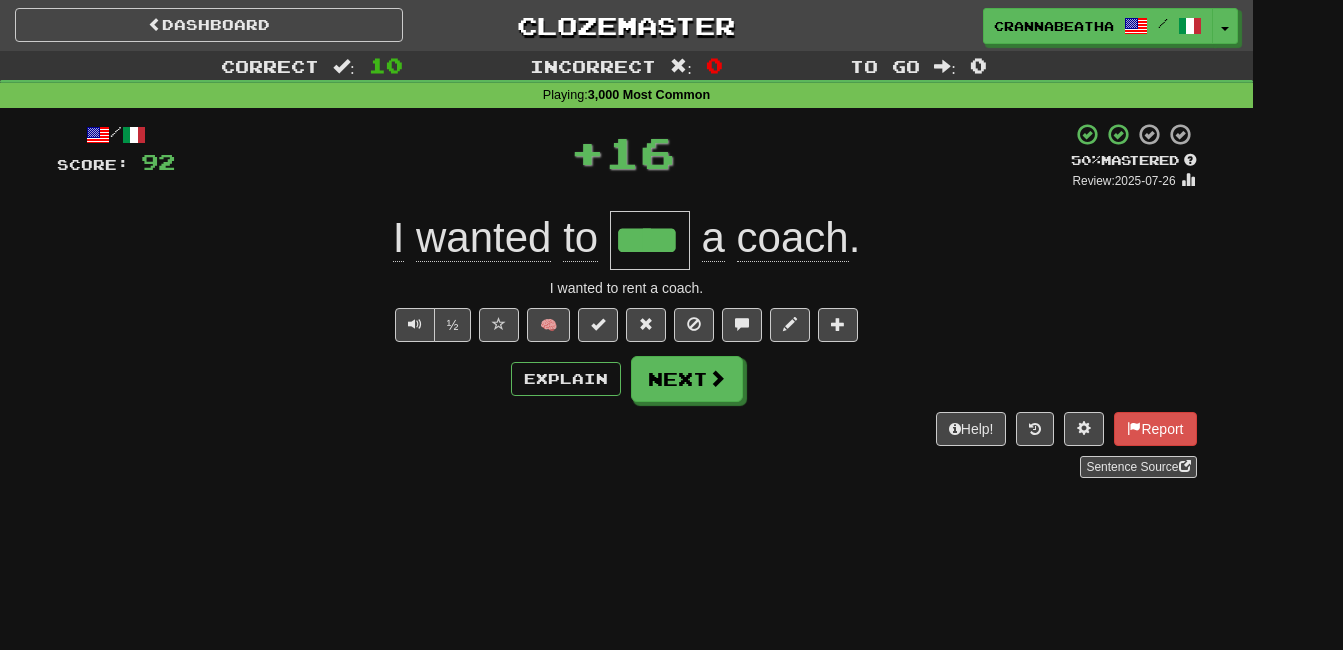 type 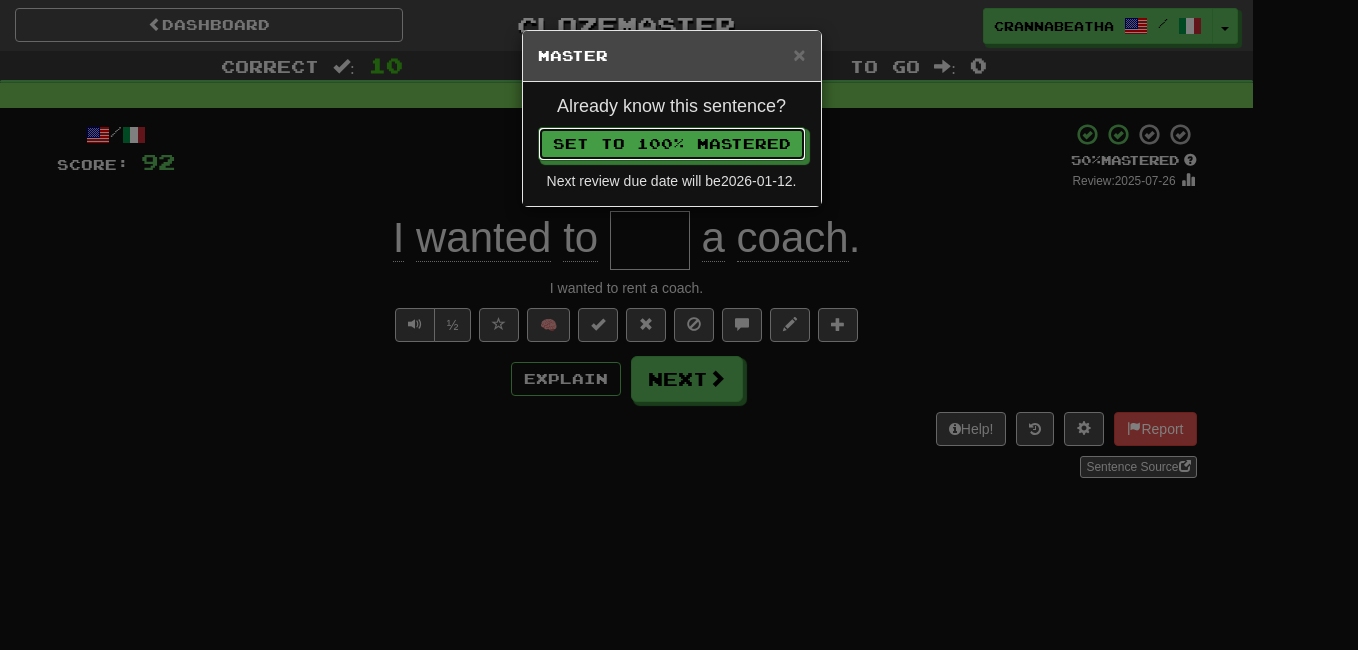 click on "Set to 100% Mastered" at bounding box center (672, 144) 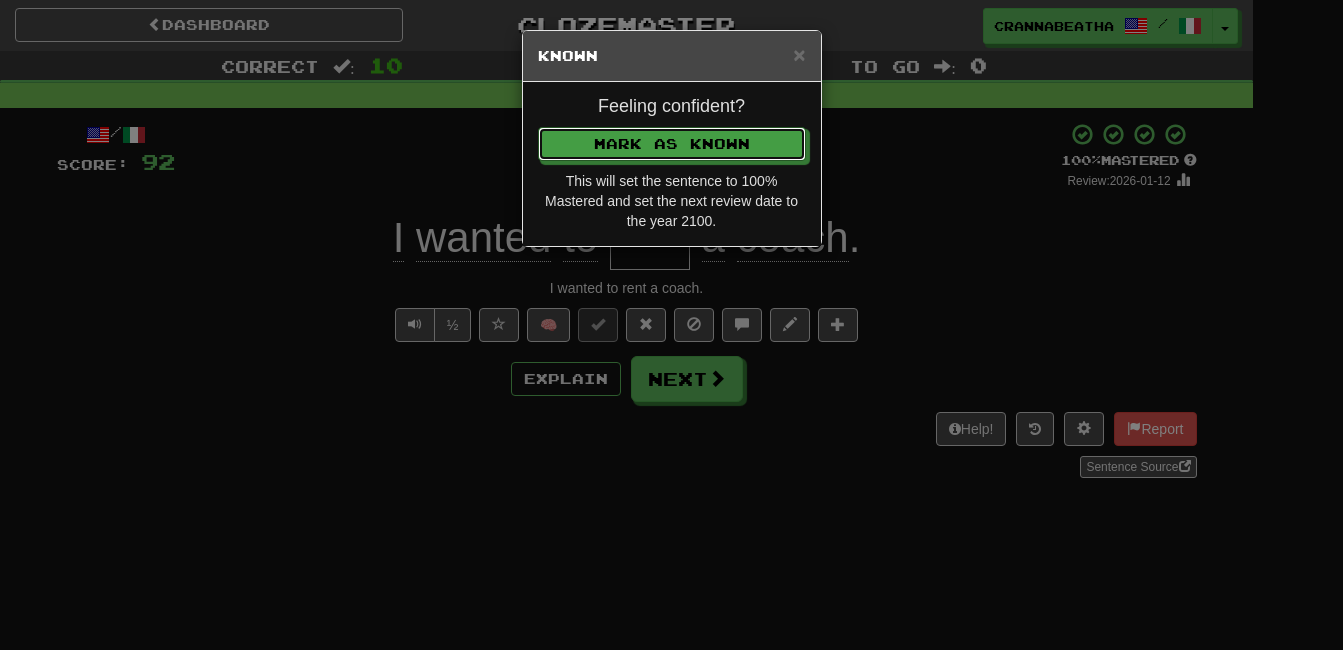click on "Mark as Known" at bounding box center [672, 144] 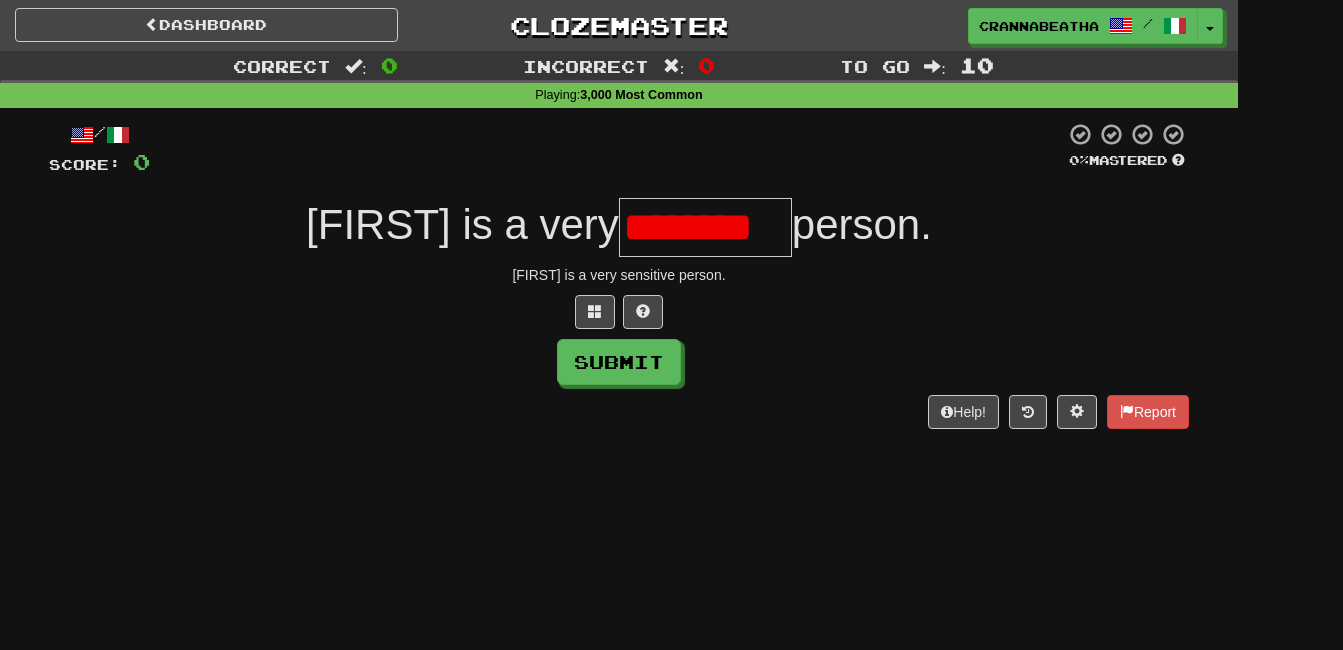type on "*********" 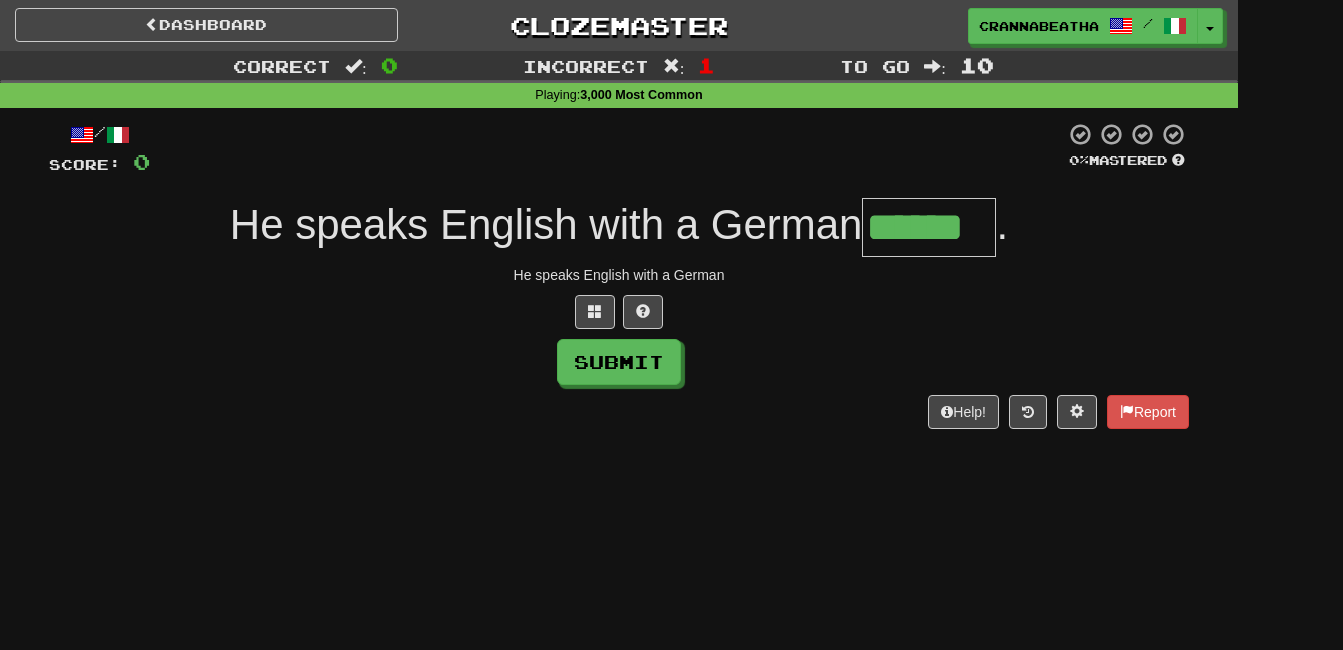 type on "******" 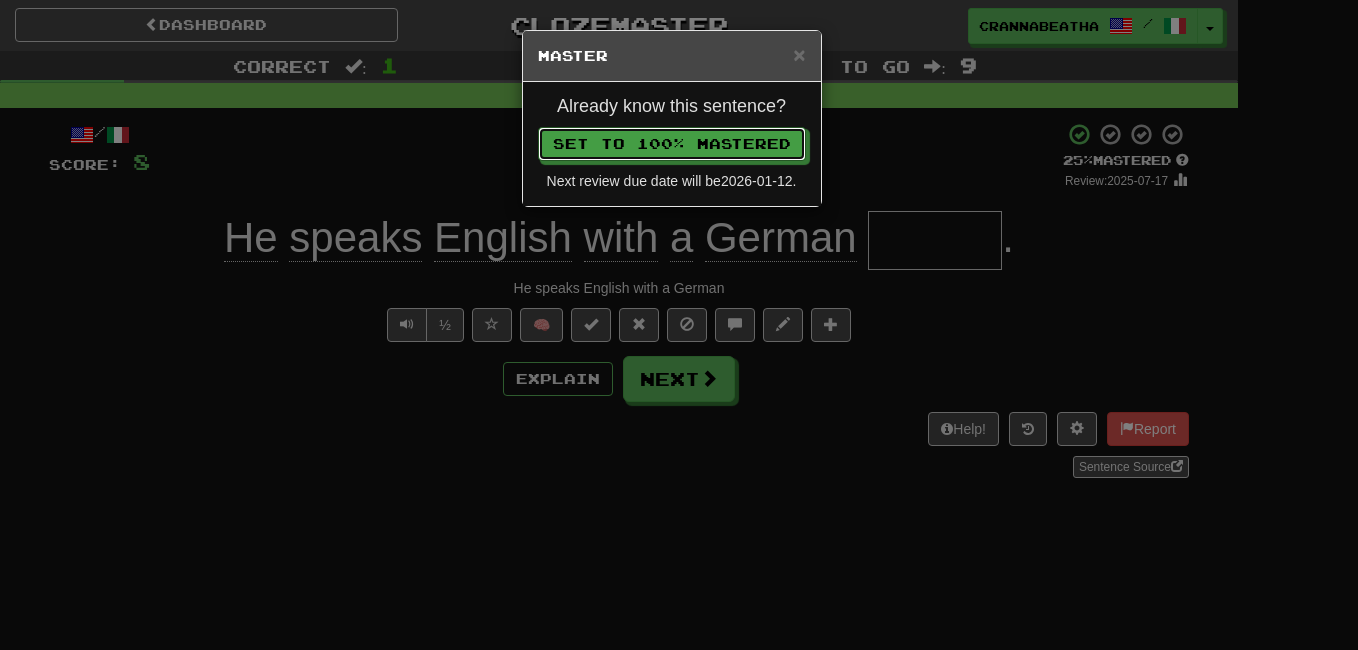 type 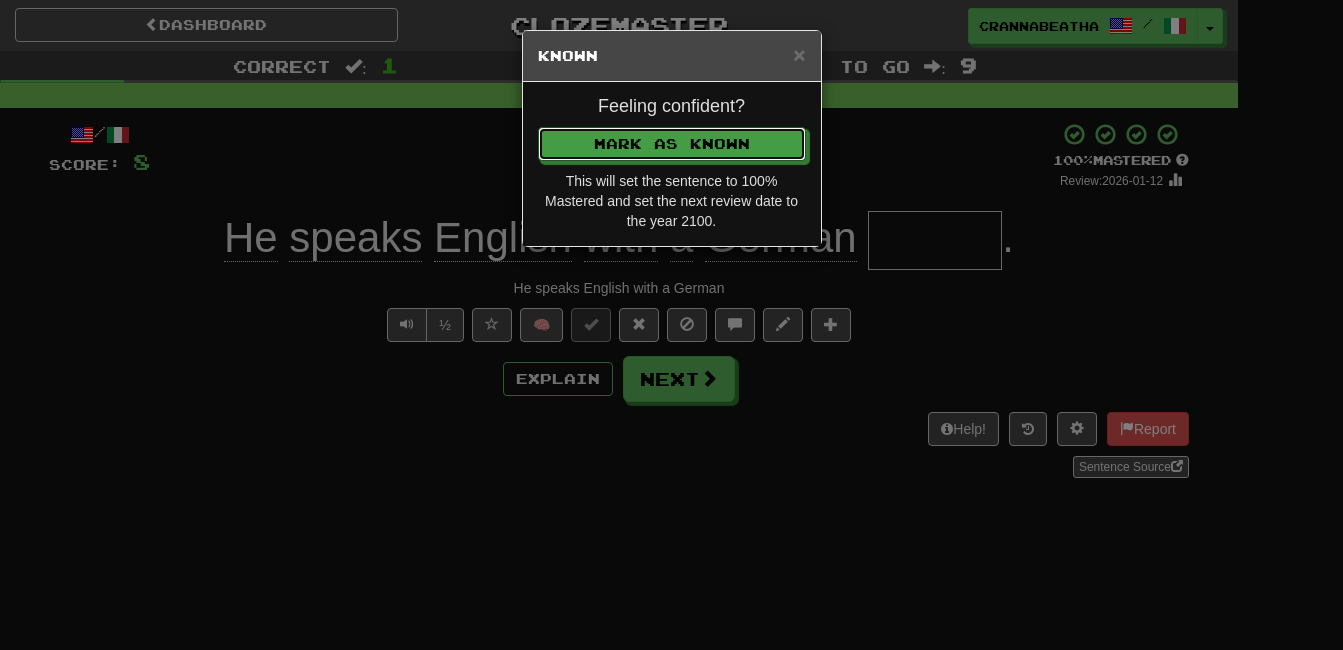 type 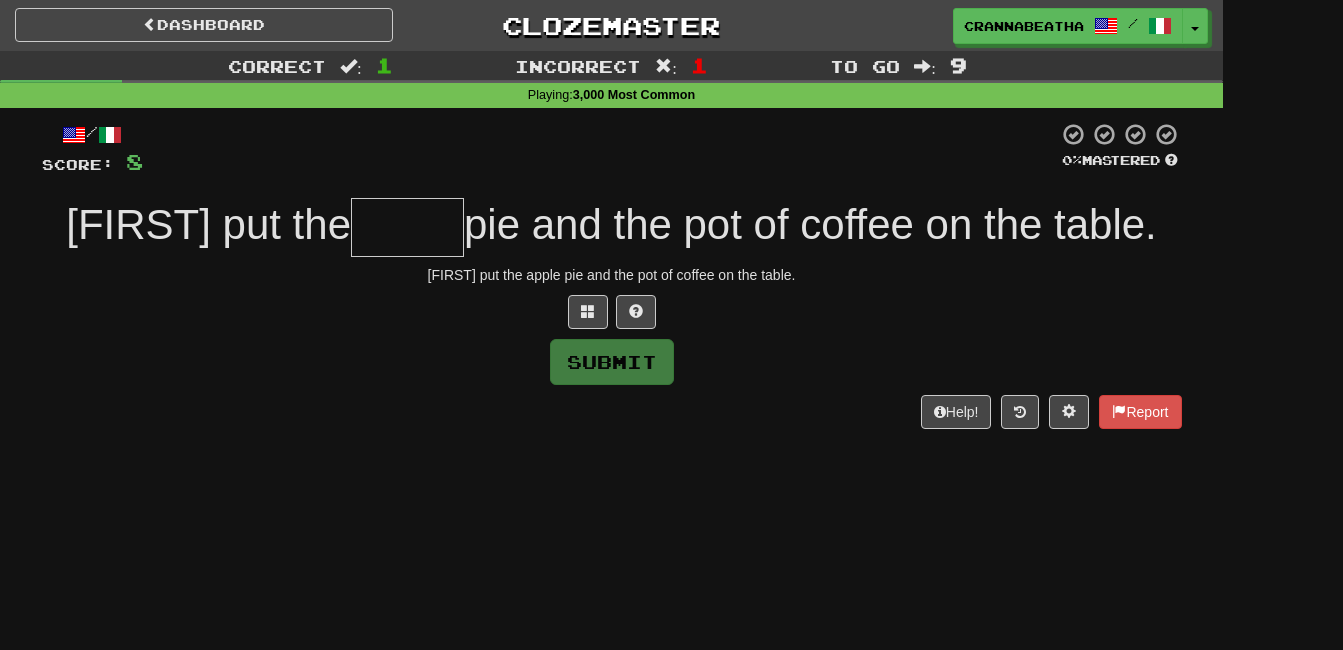 type on "*" 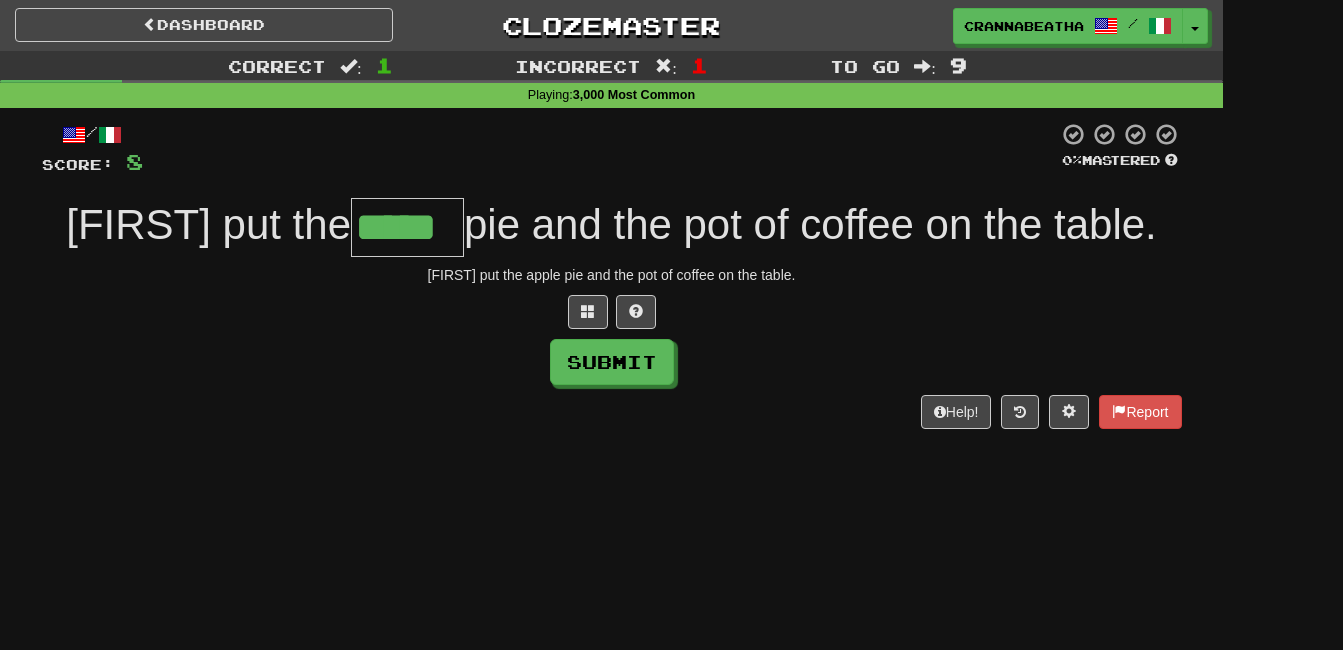type on "*****" 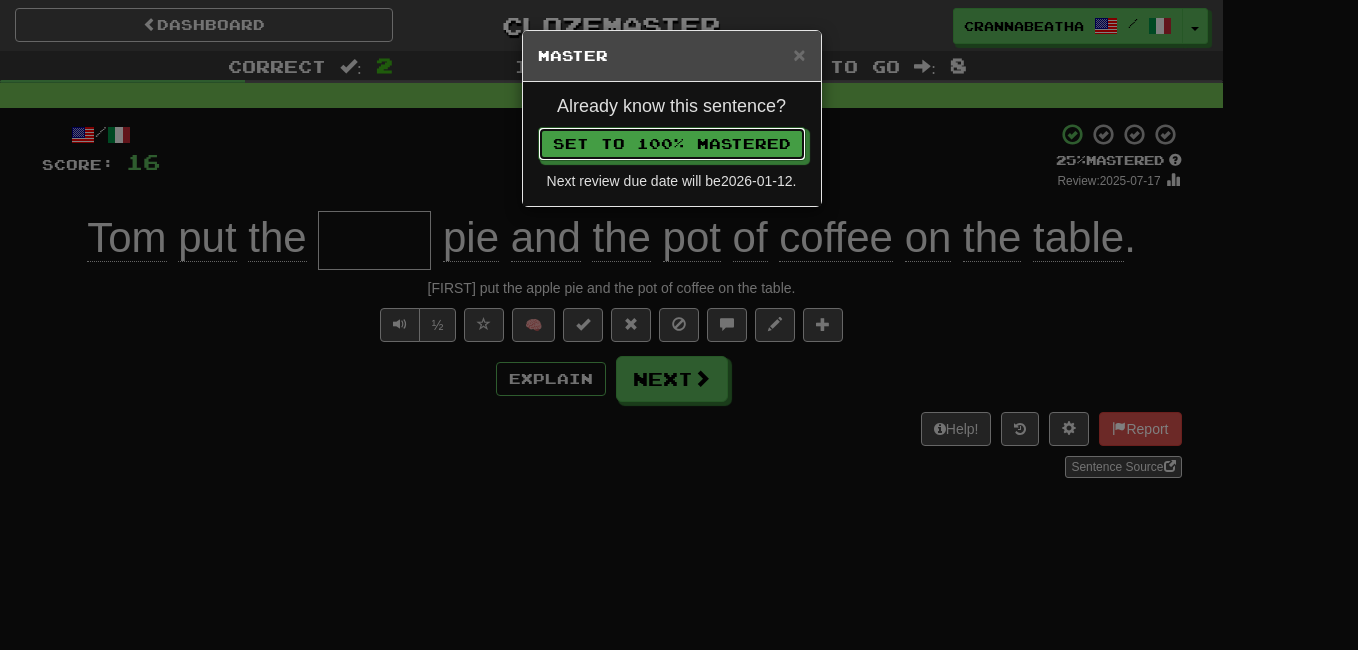 click on "Set to 100% Mastered" at bounding box center [672, 144] 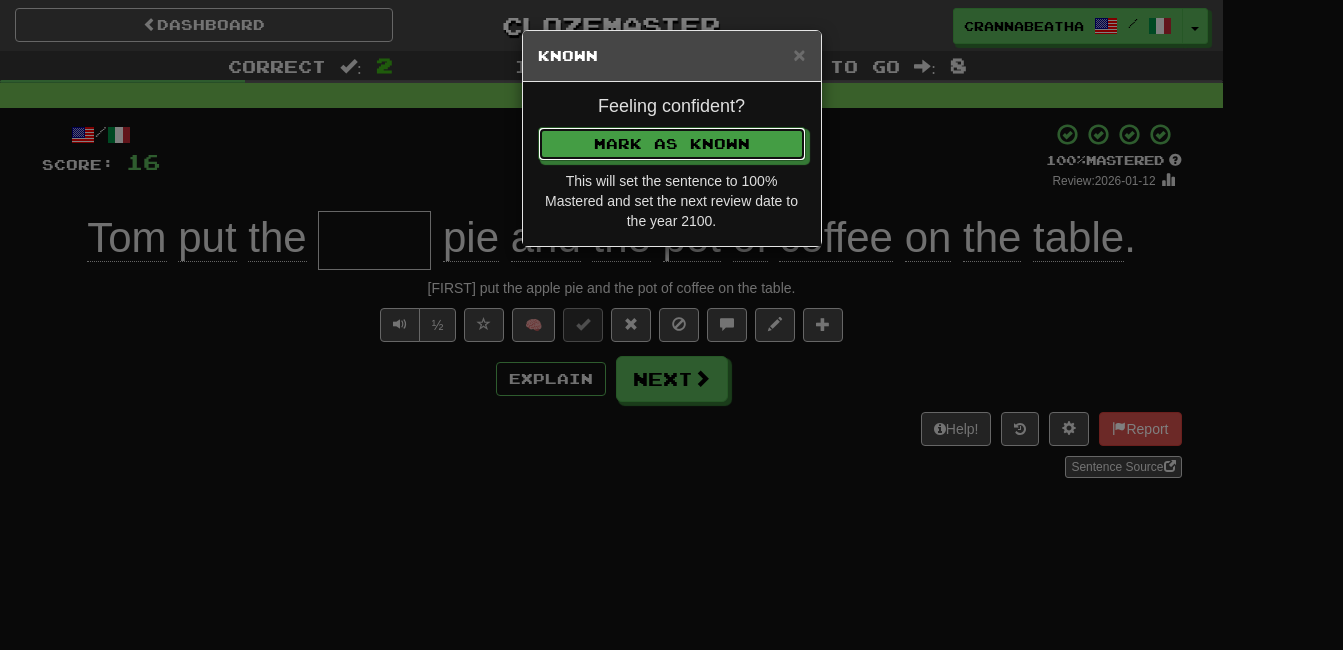 click on "Mark as Known" at bounding box center (672, 144) 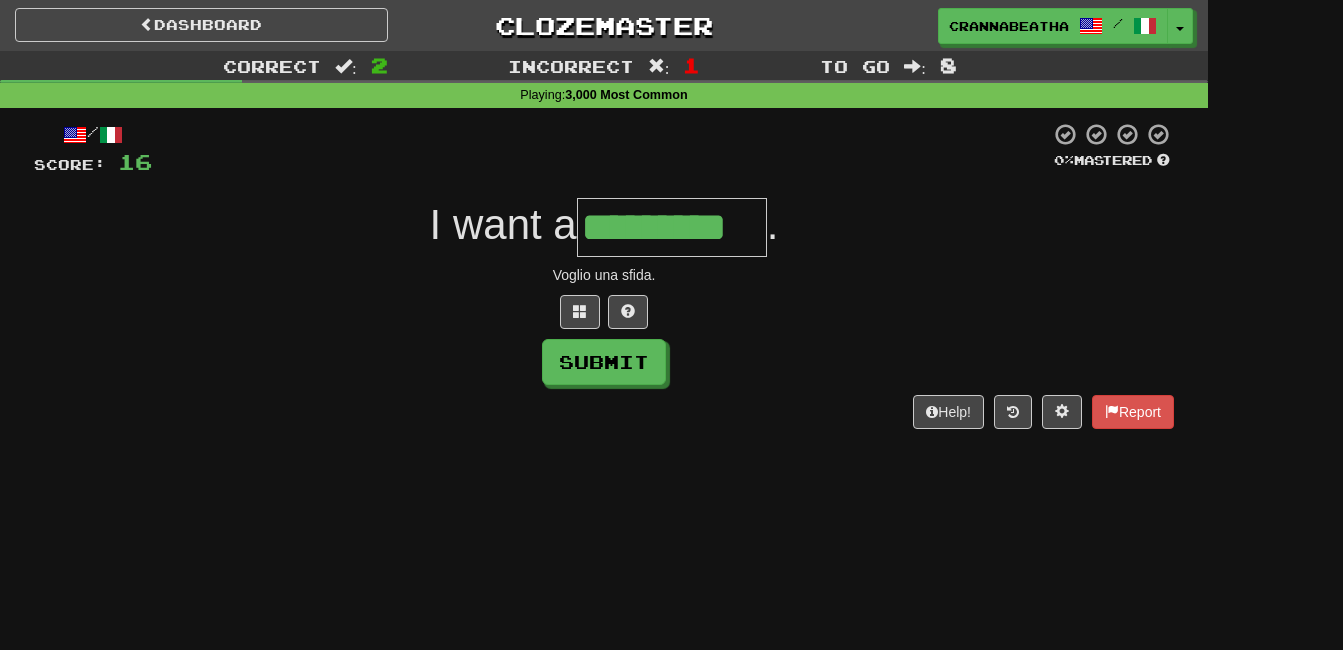 type on "*********" 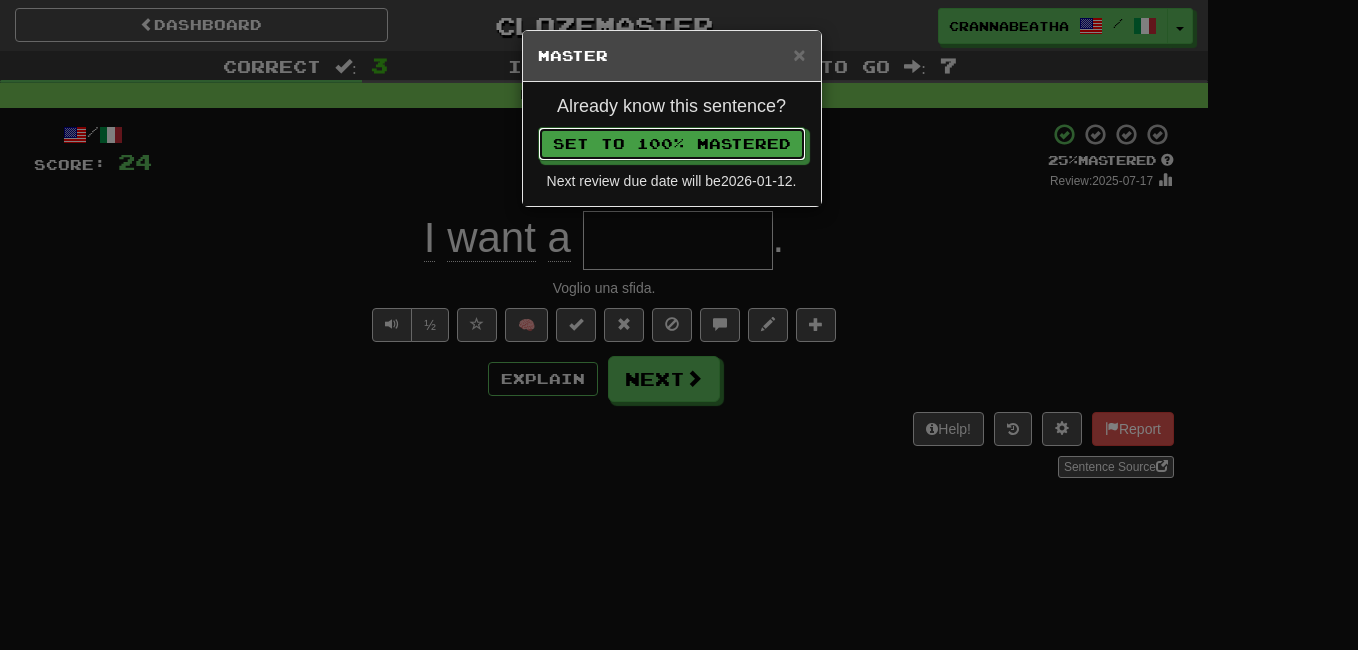click on "Set to 100% Mastered" at bounding box center (672, 144) 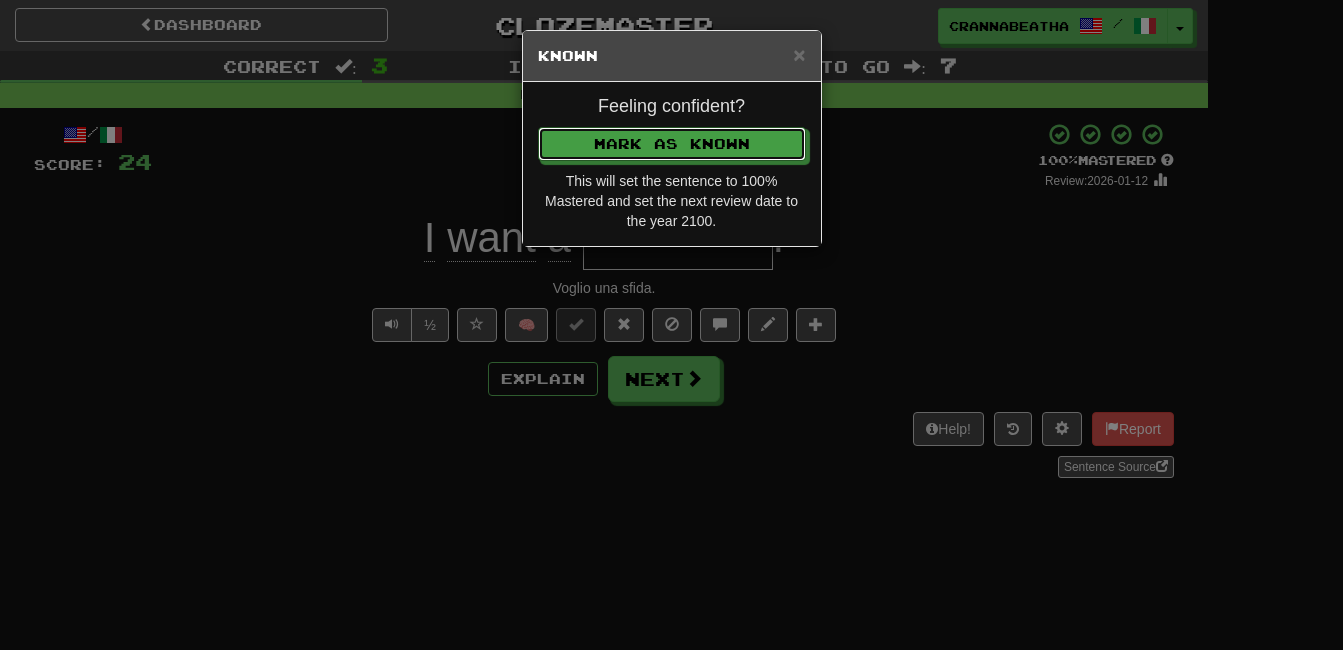click on "Mark as Known" at bounding box center [672, 144] 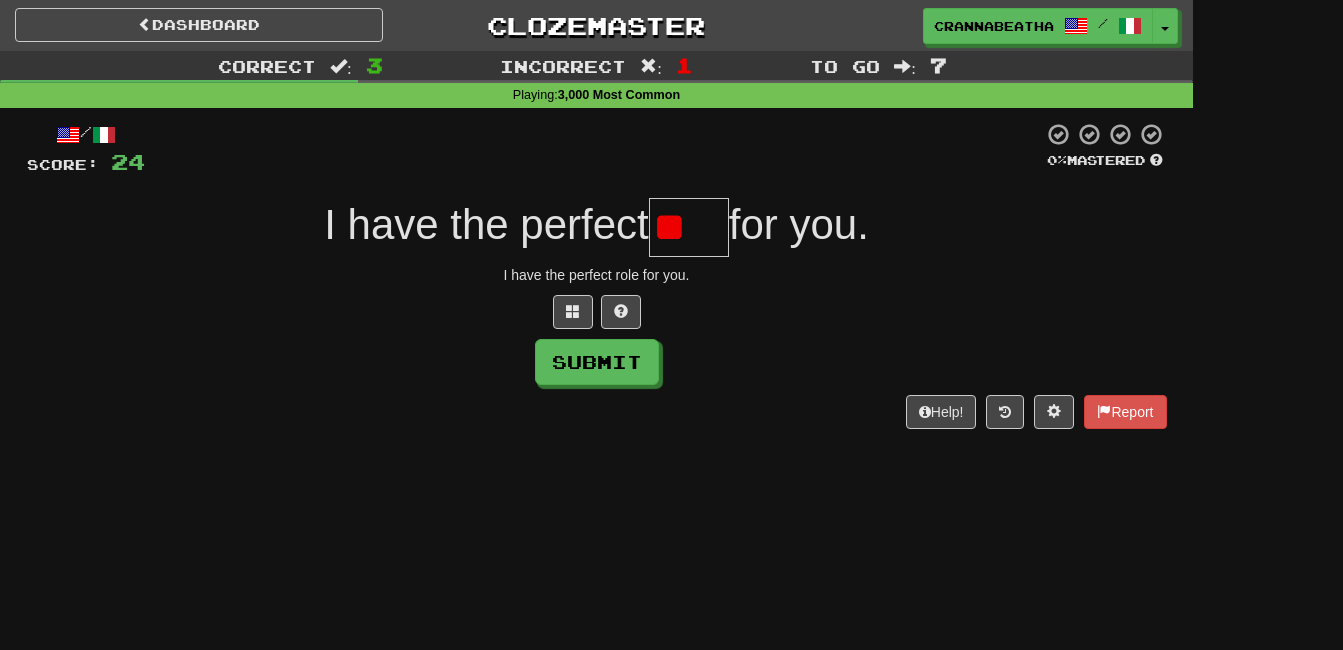 type on "*" 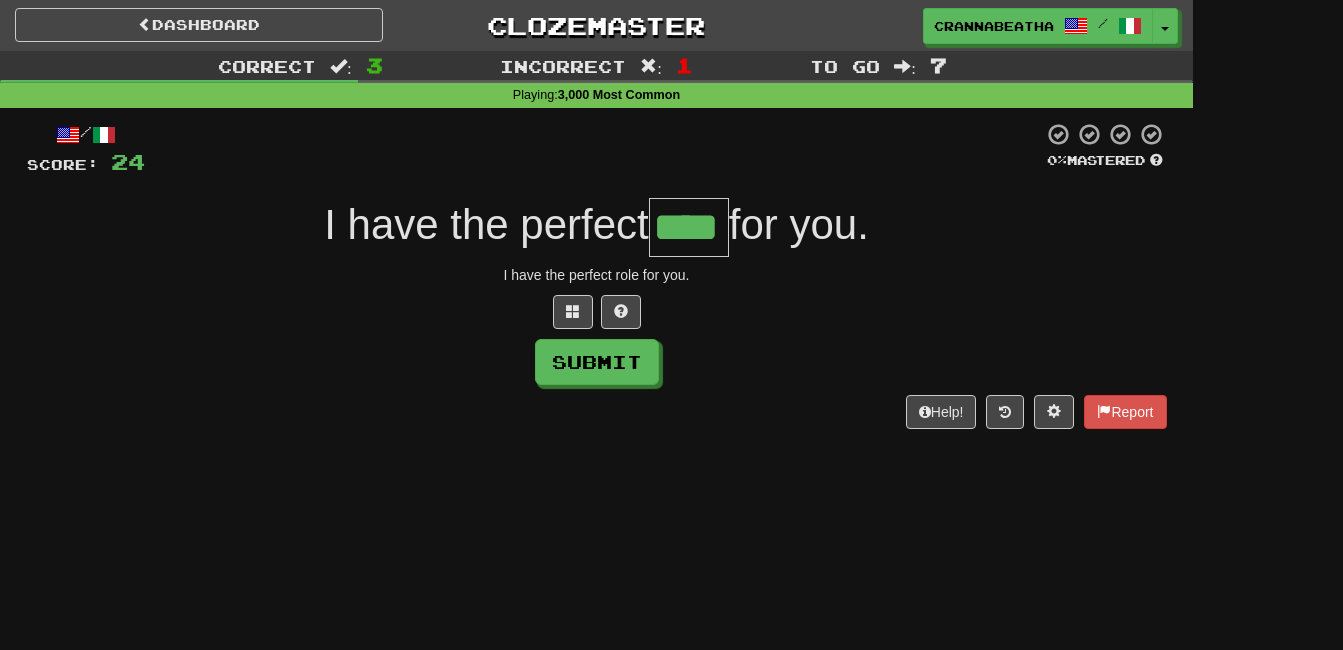 type on "****" 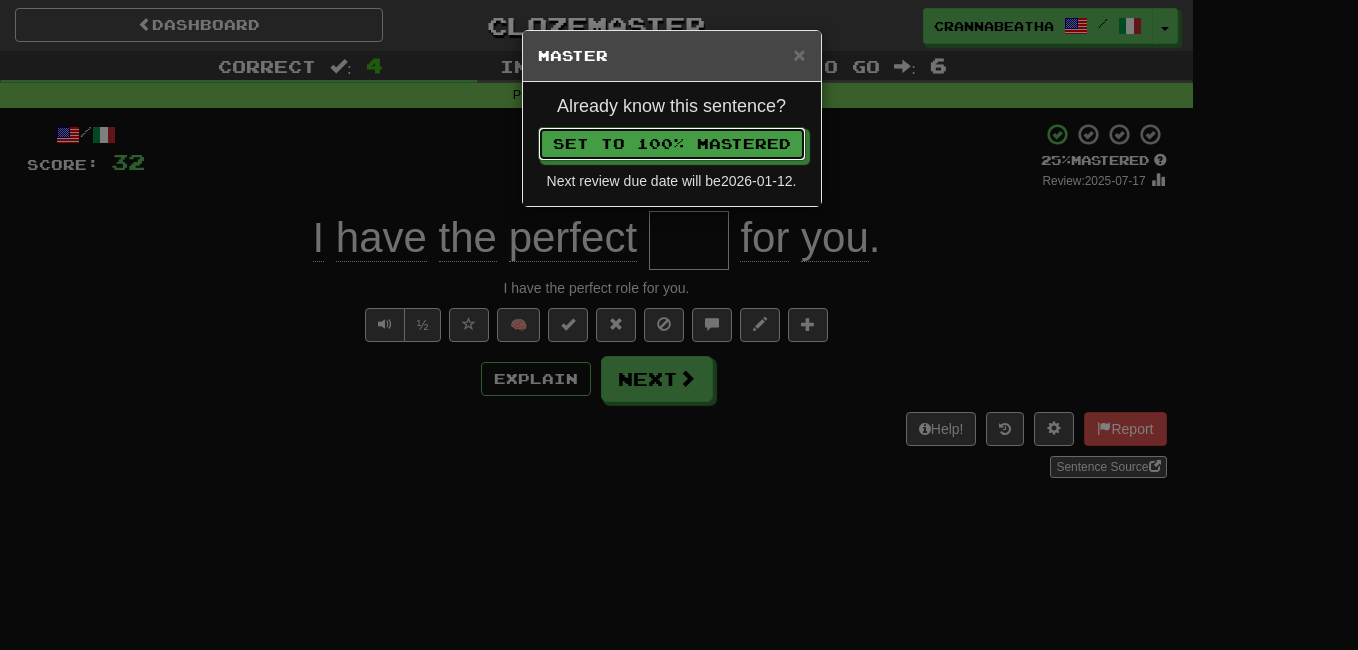 click on "Set to 100% Mastered" at bounding box center (672, 144) 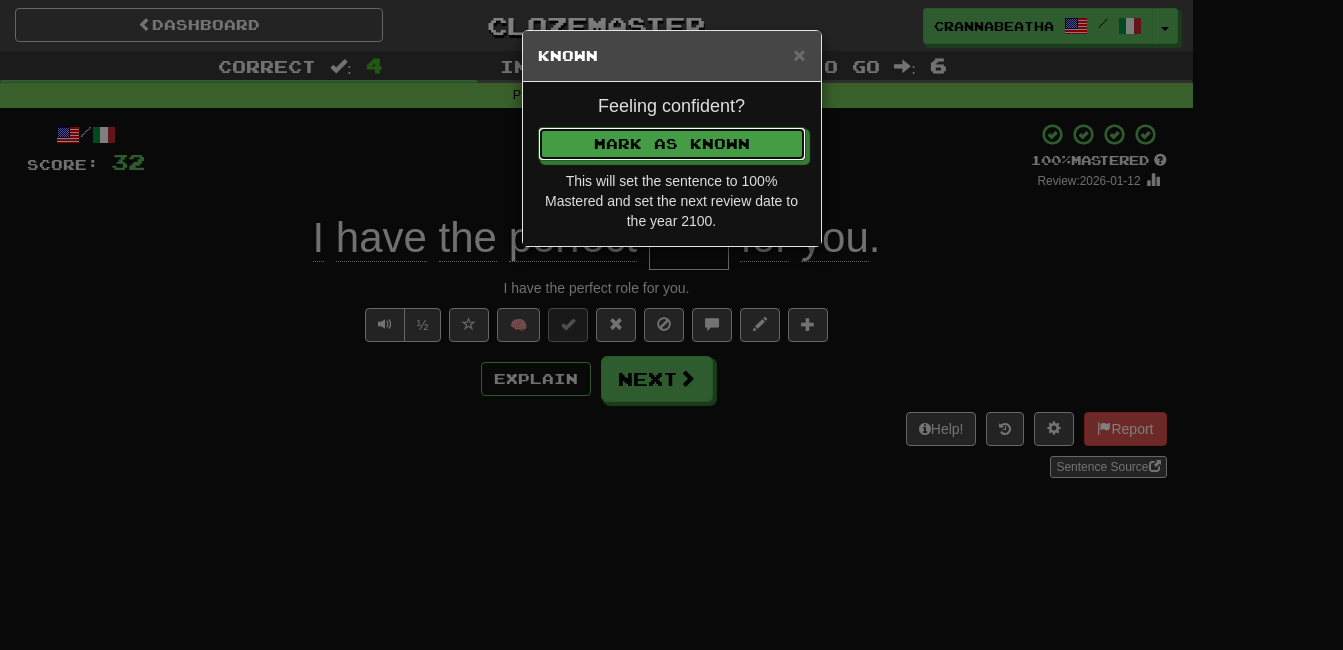 click on "Mark as Known" at bounding box center (672, 144) 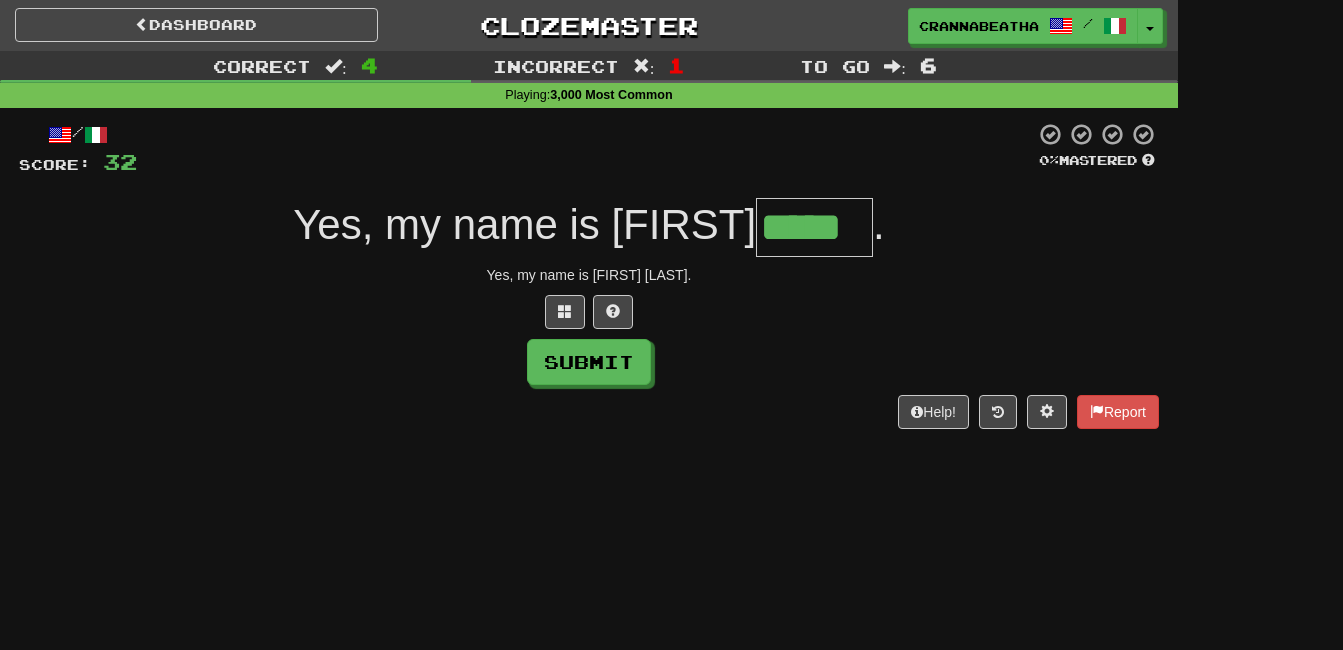 type on "*****" 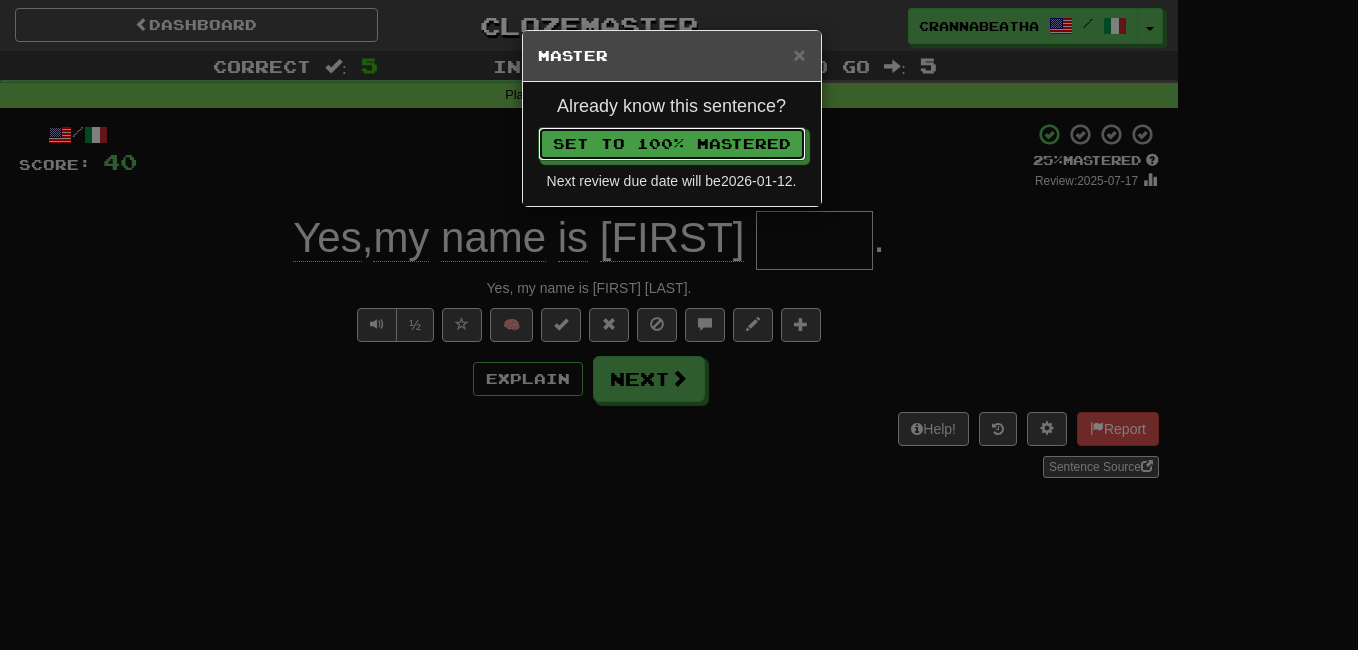 click on "Set to 100% Mastered" at bounding box center (672, 144) 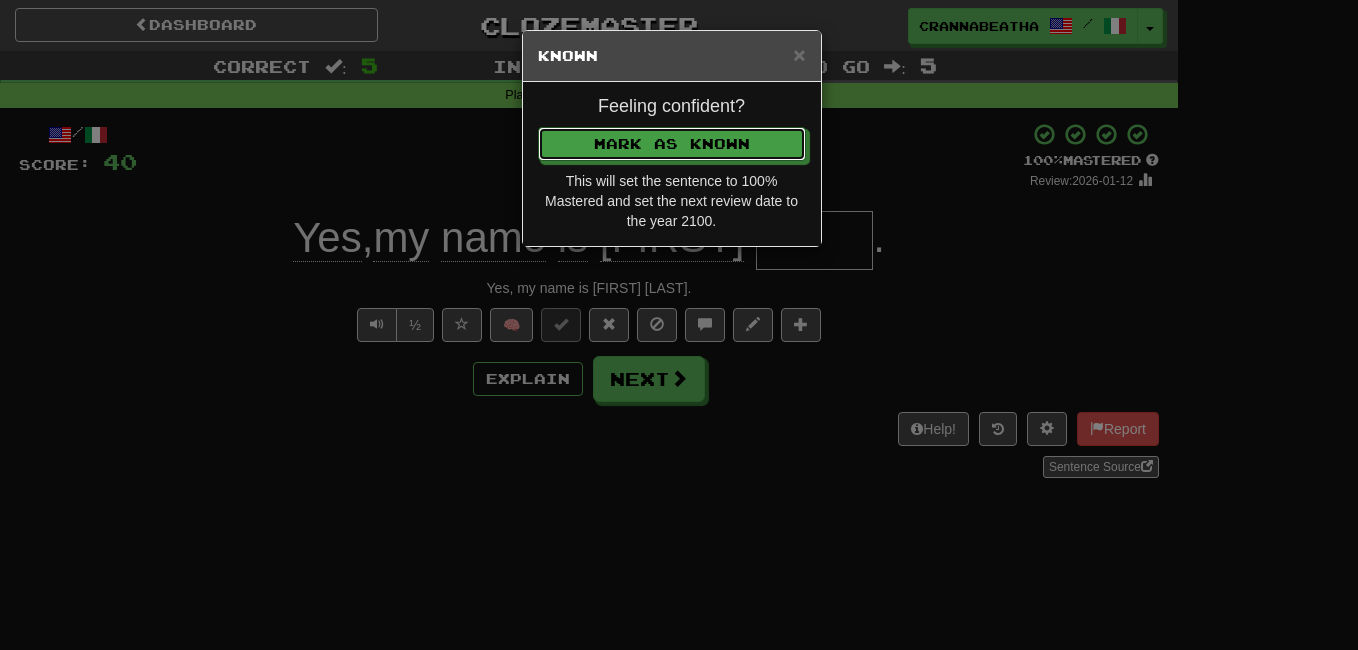 click on "Mark as Known" at bounding box center [672, 144] 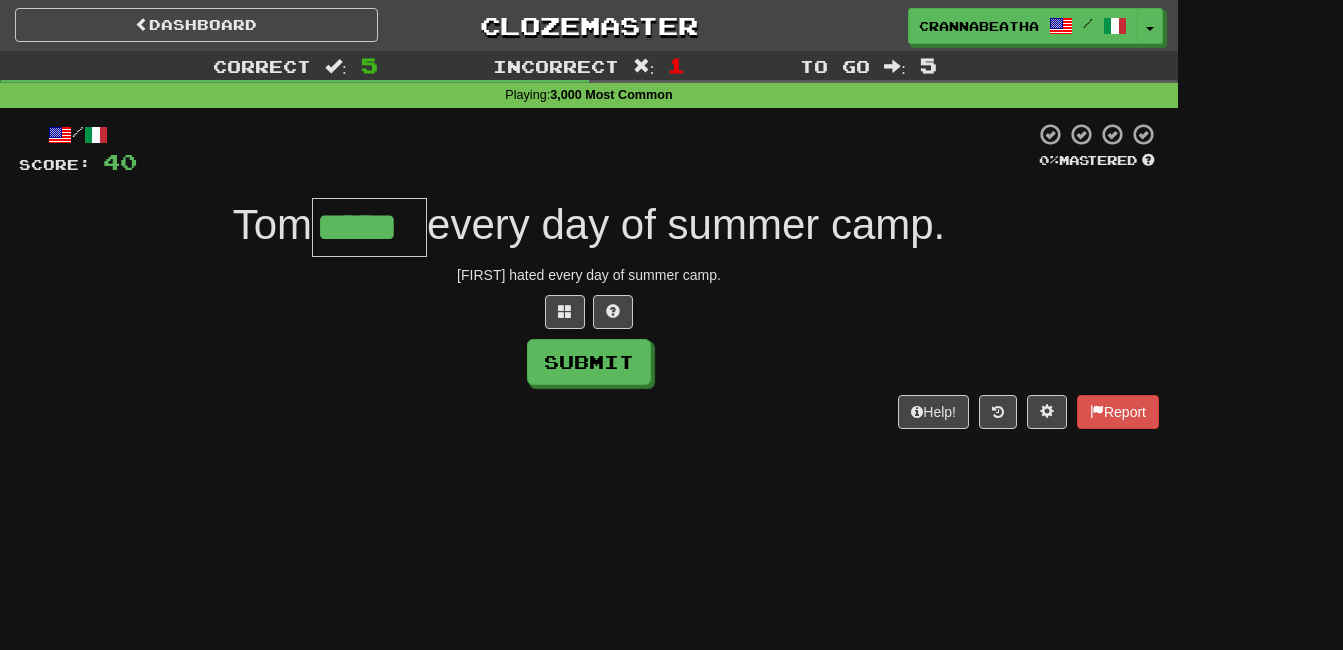 type on "*****" 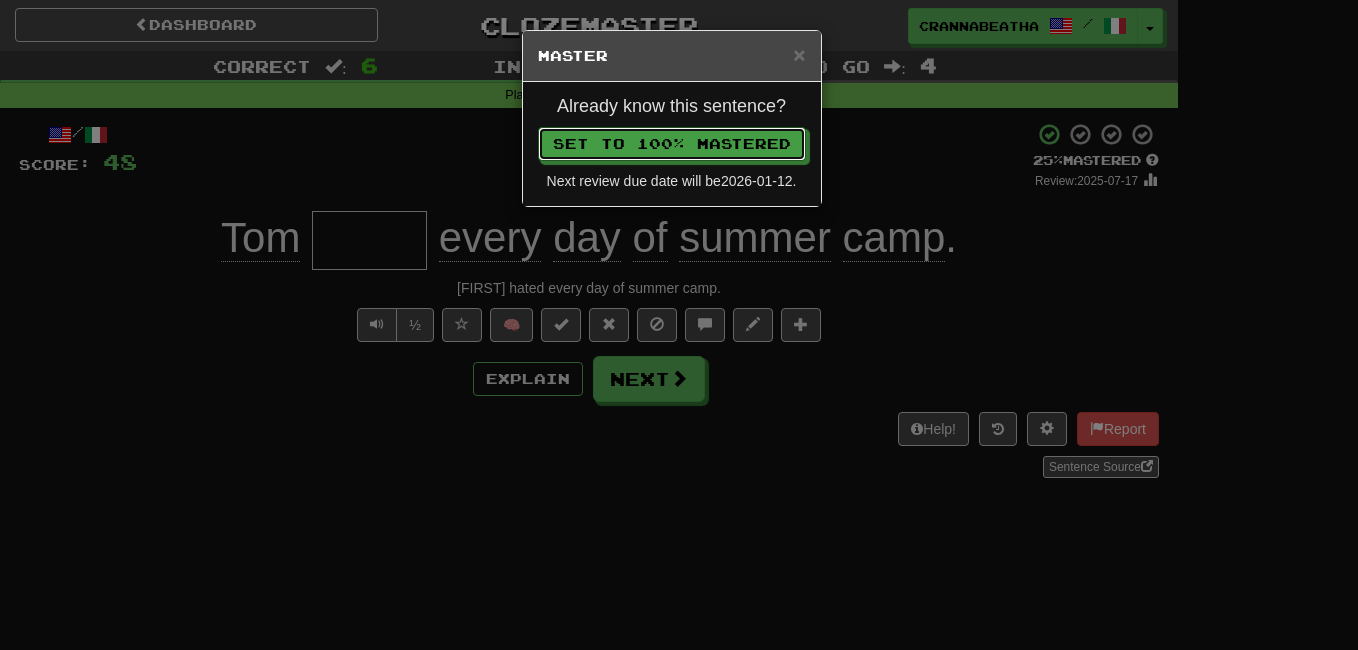 click on "Set to 100% Mastered" at bounding box center (672, 144) 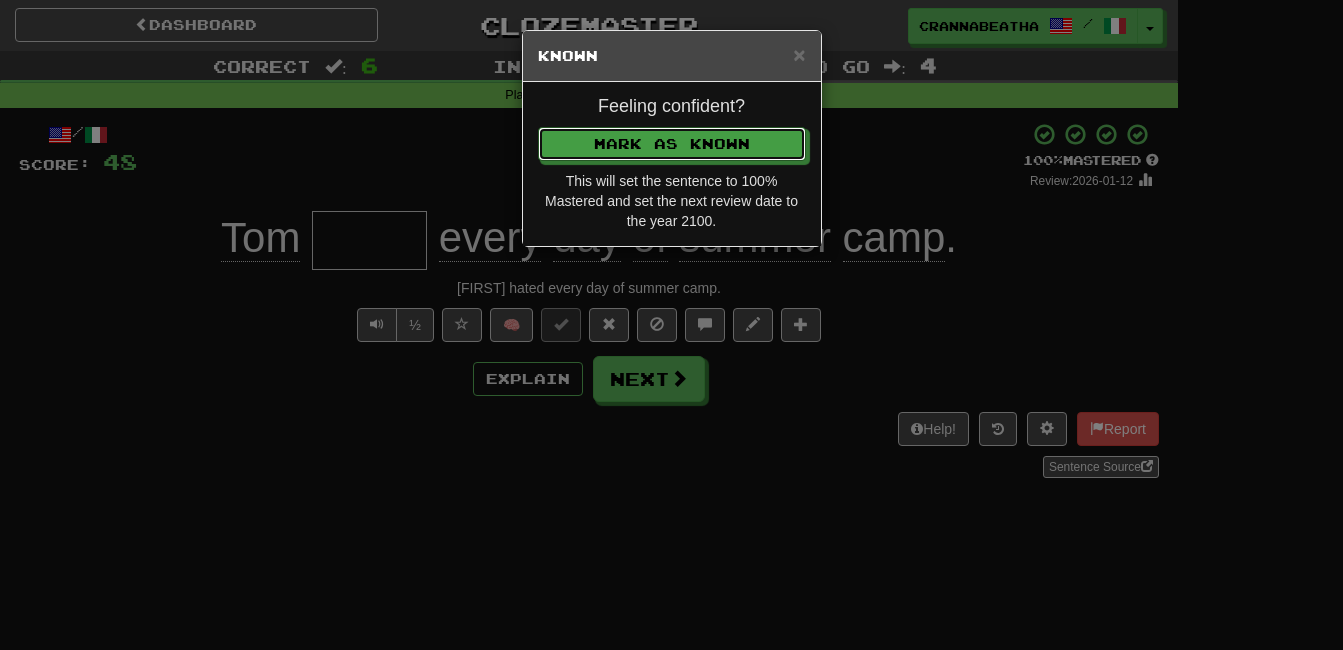 click on "Mark as Known" at bounding box center [672, 144] 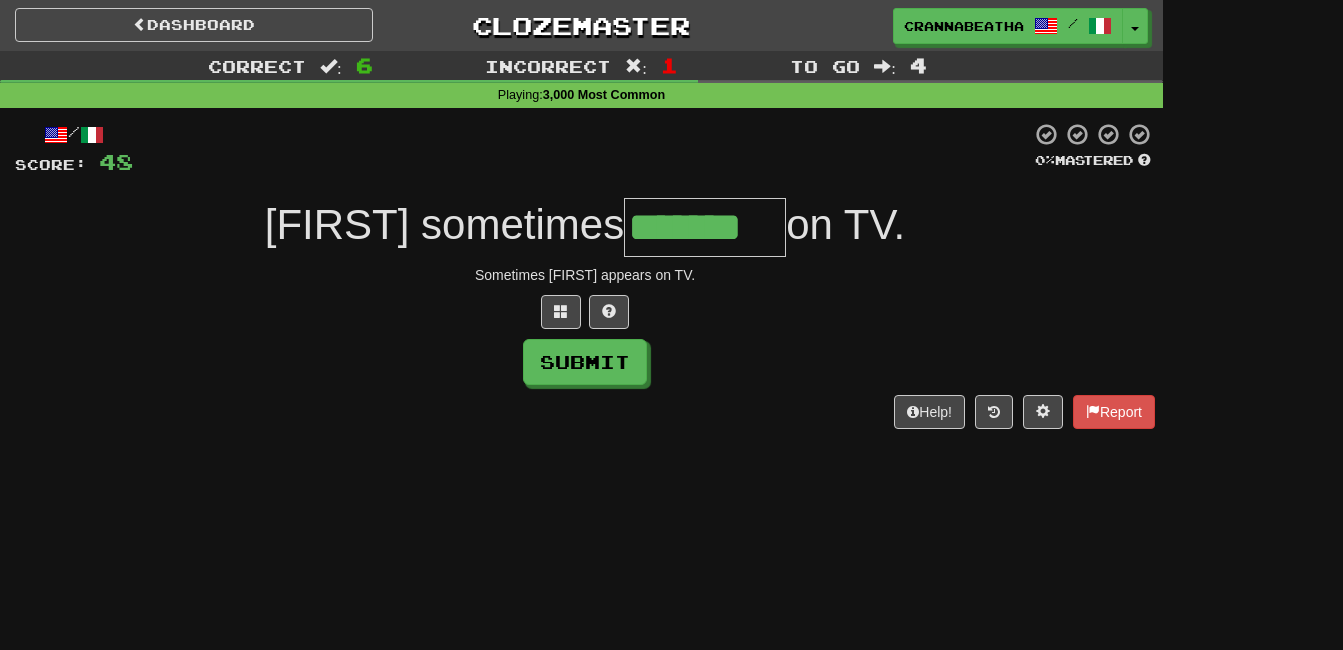 type on "*******" 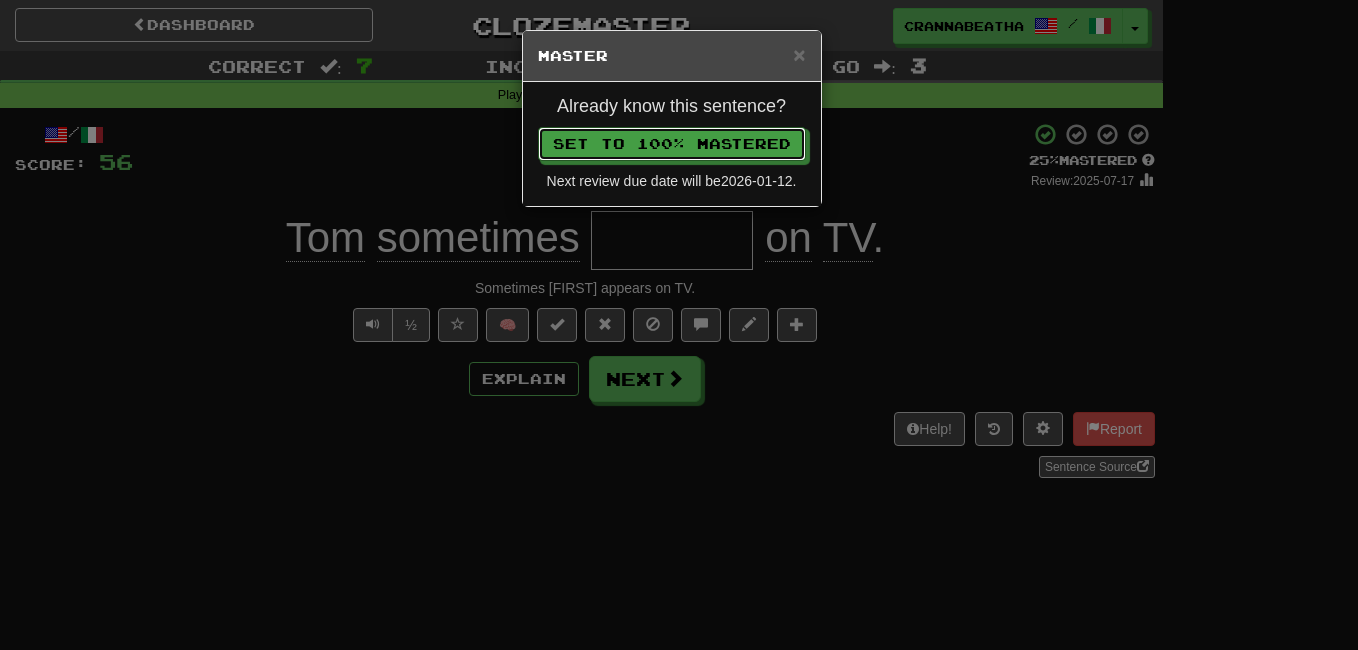 click on "Set to 100% Mastered" at bounding box center [672, 144] 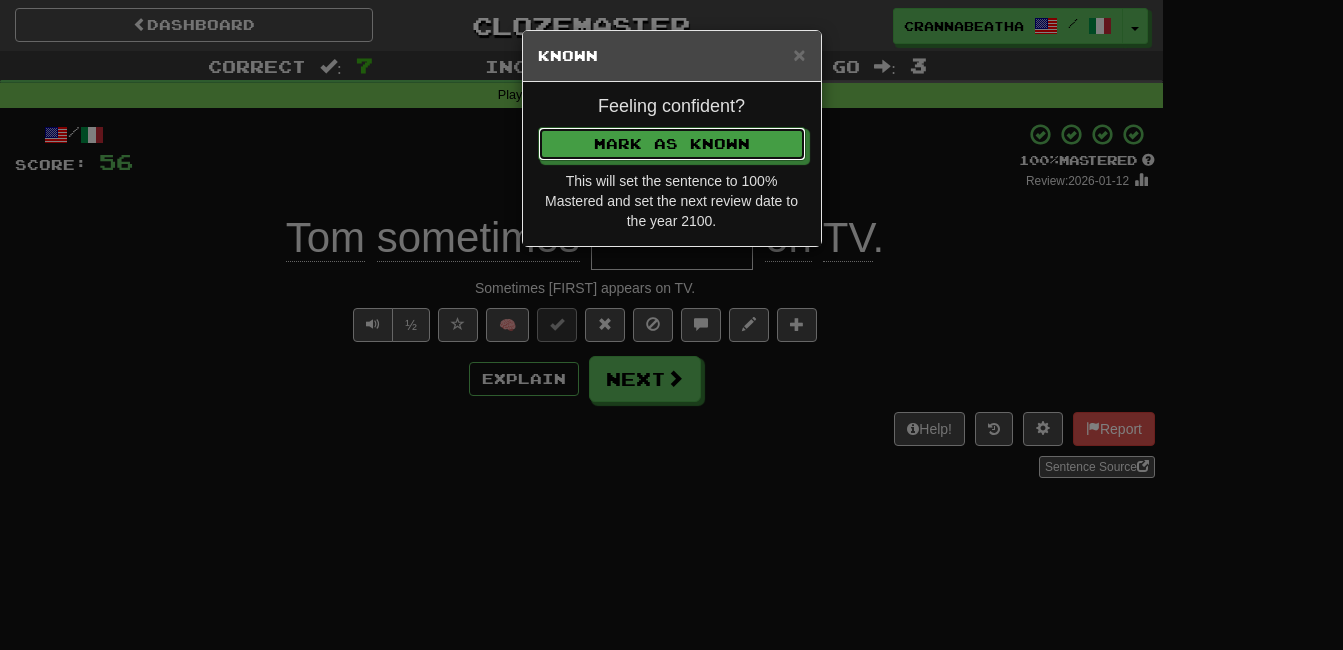click on "Mark as Known" at bounding box center [672, 144] 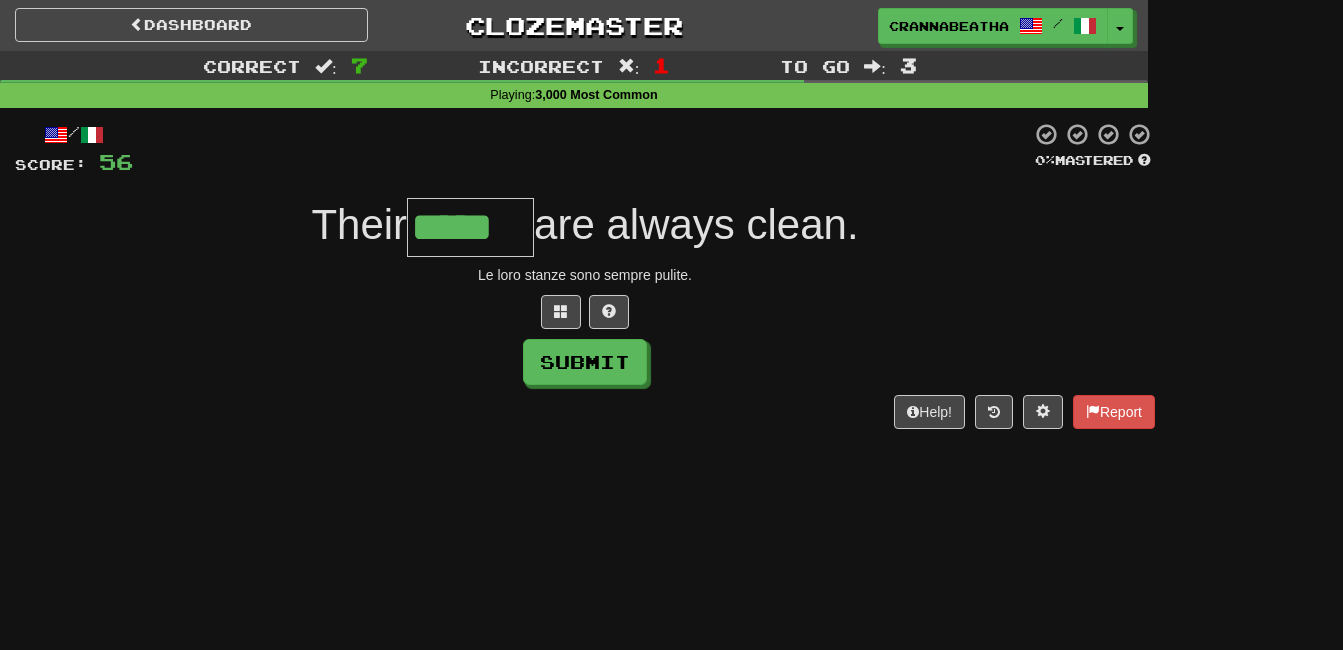type on "*****" 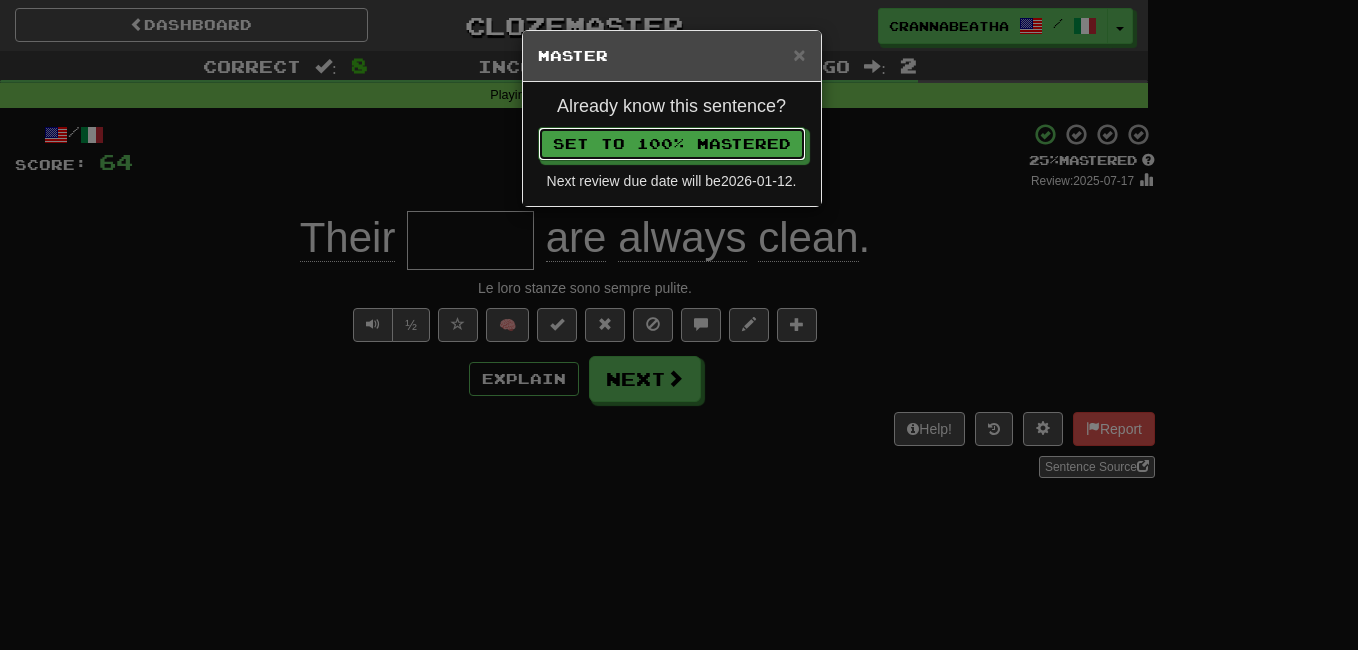 click on "Set to 100% Mastered" at bounding box center [672, 144] 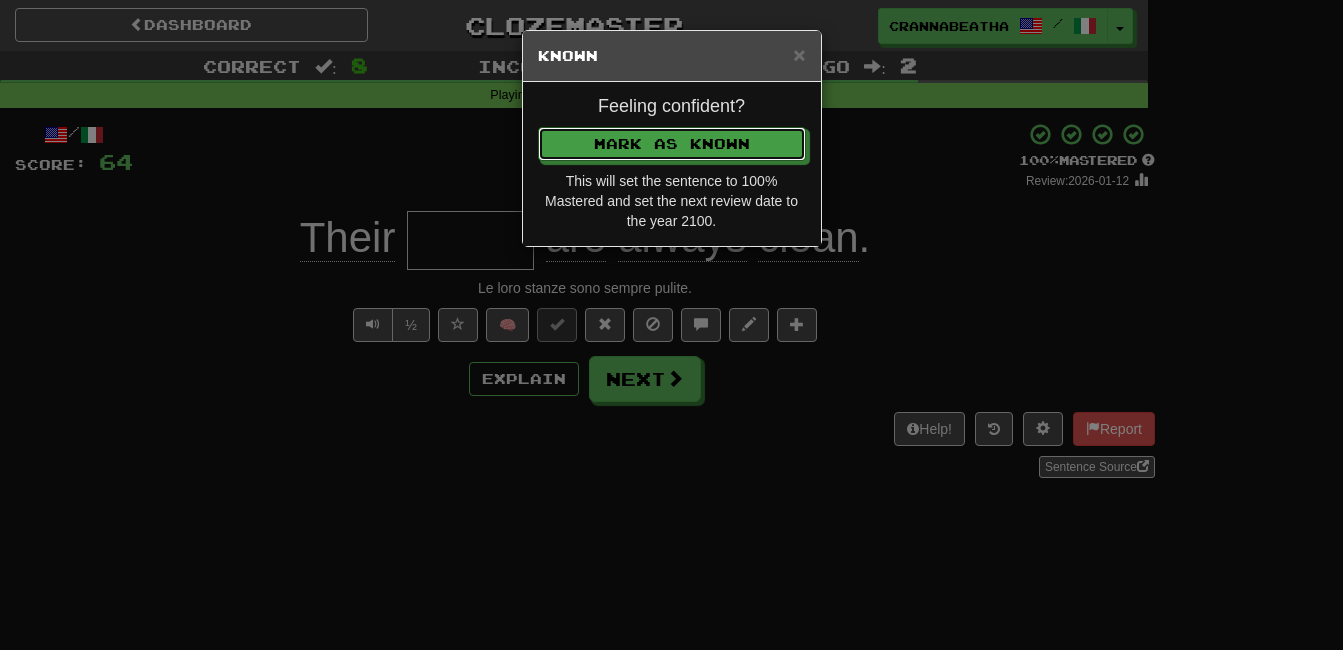 click on "Mark as Known" at bounding box center [672, 144] 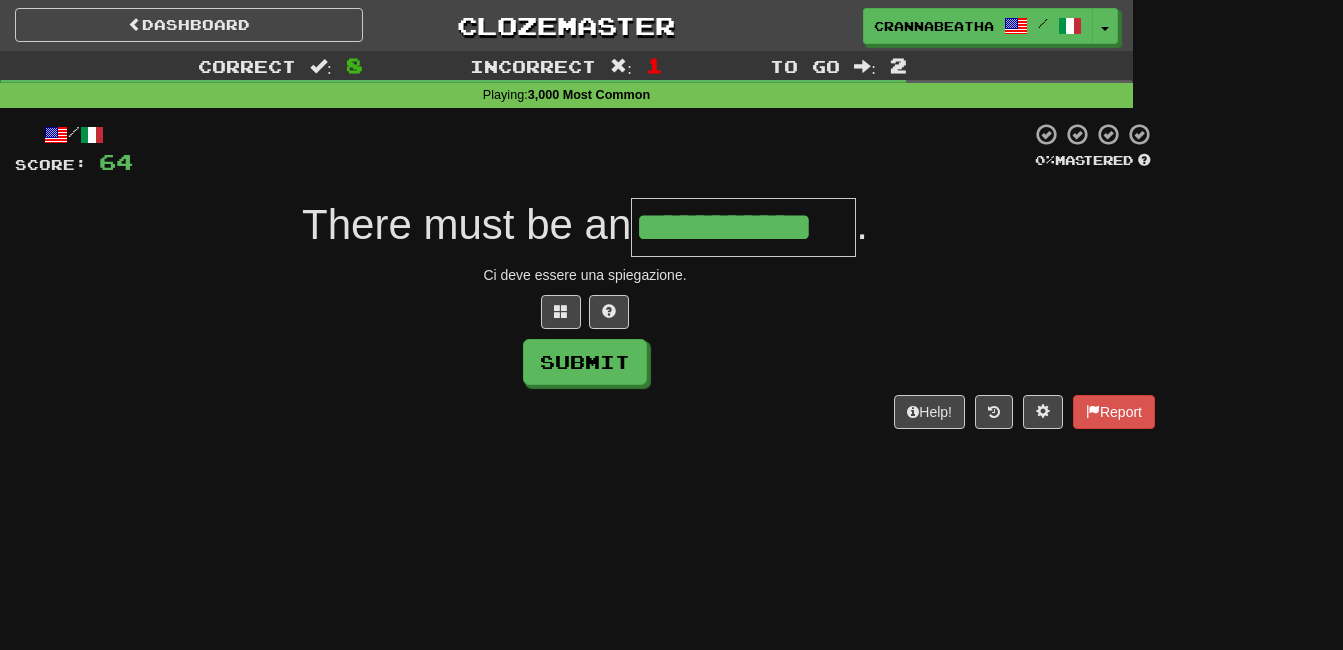 type on "**********" 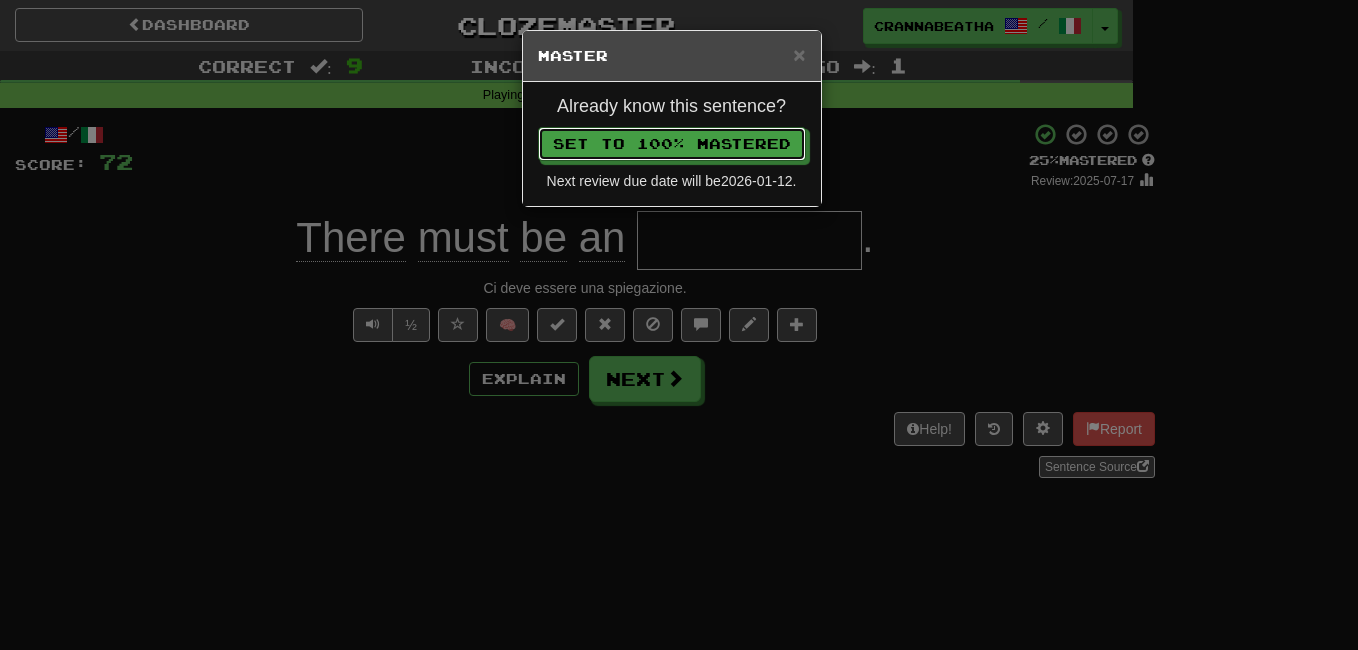 click on "Set to 100% Mastered" at bounding box center (672, 144) 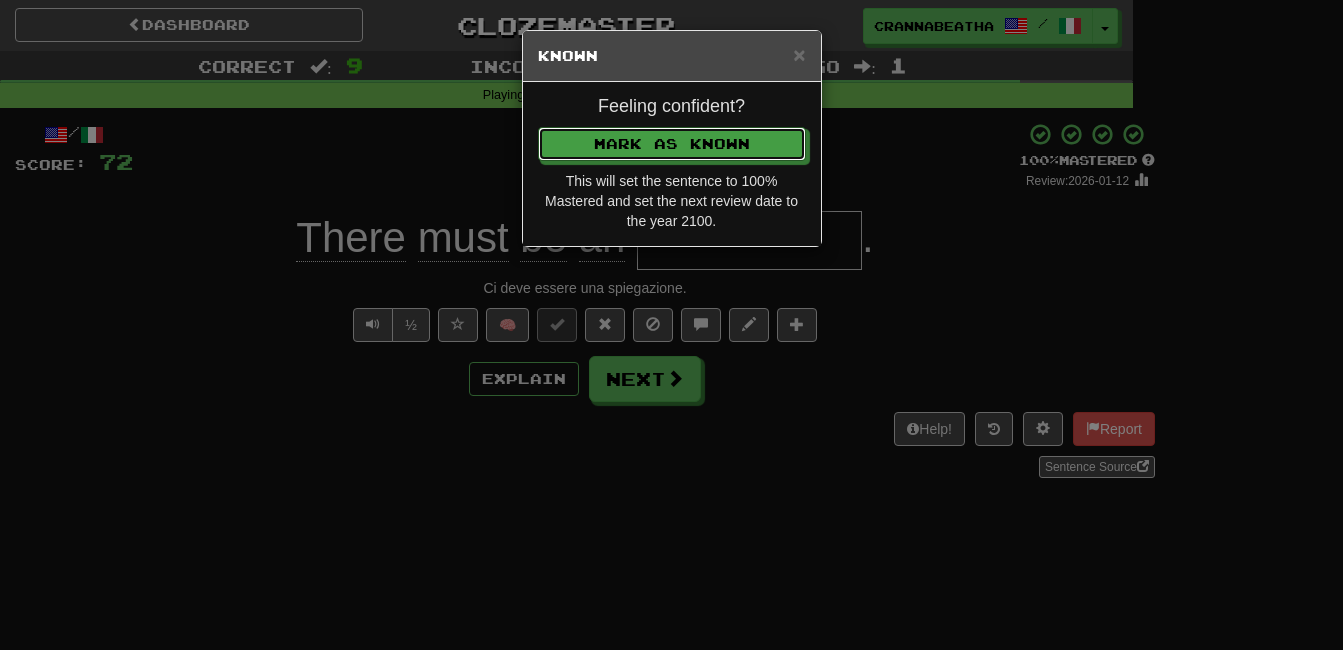 click on "Mark as Known" at bounding box center [672, 144] 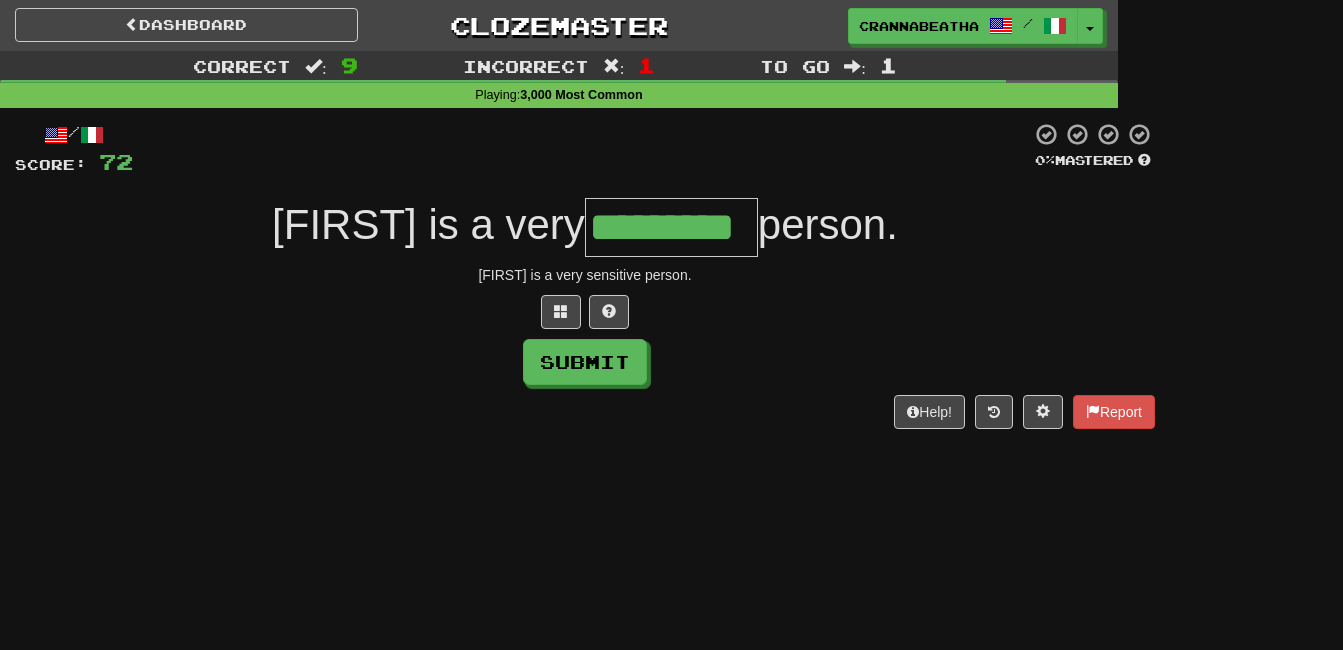 type on "*********" 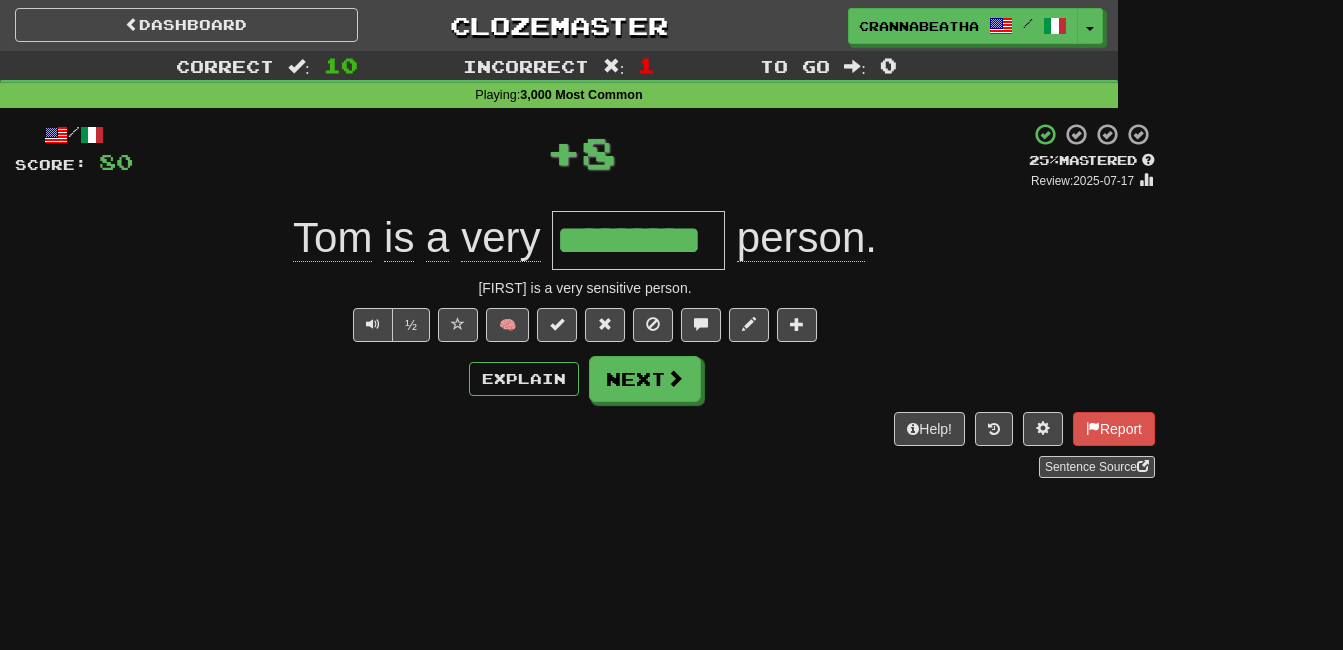 type 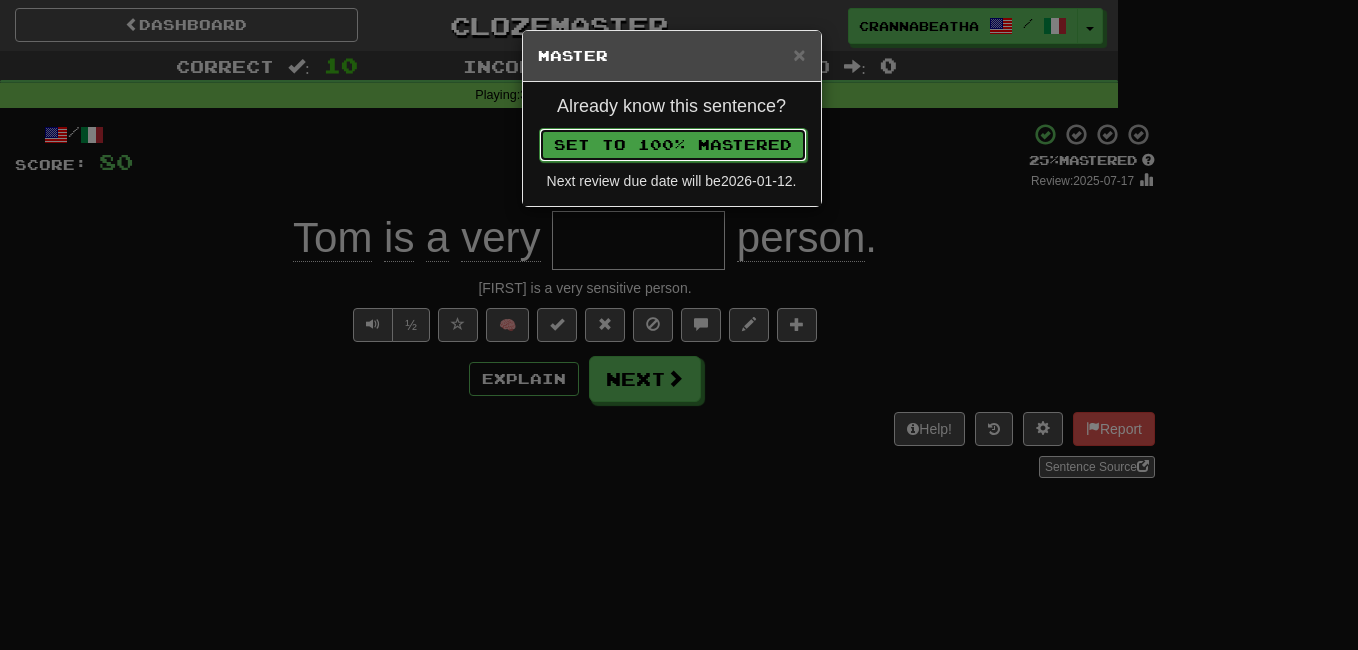 click on "Set to 100% Mastered" at bounding box center [673, 145] 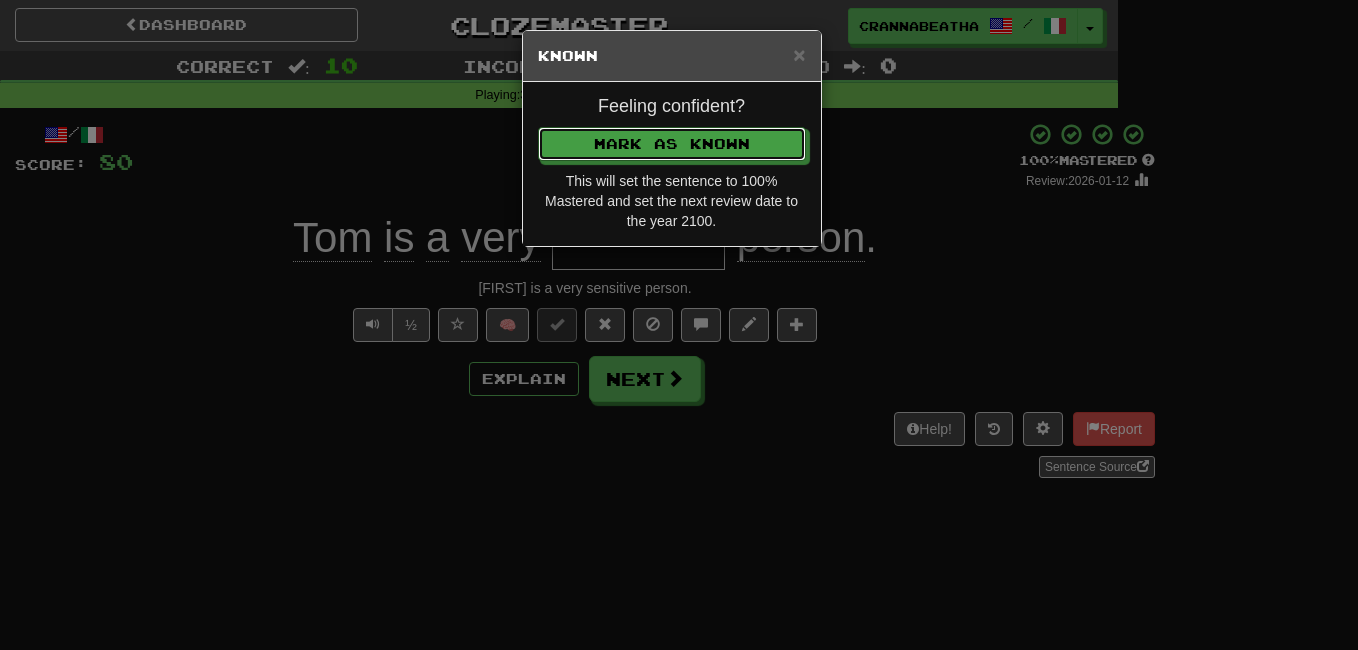click on "Mark as Known" at bounding box center (672, 144) 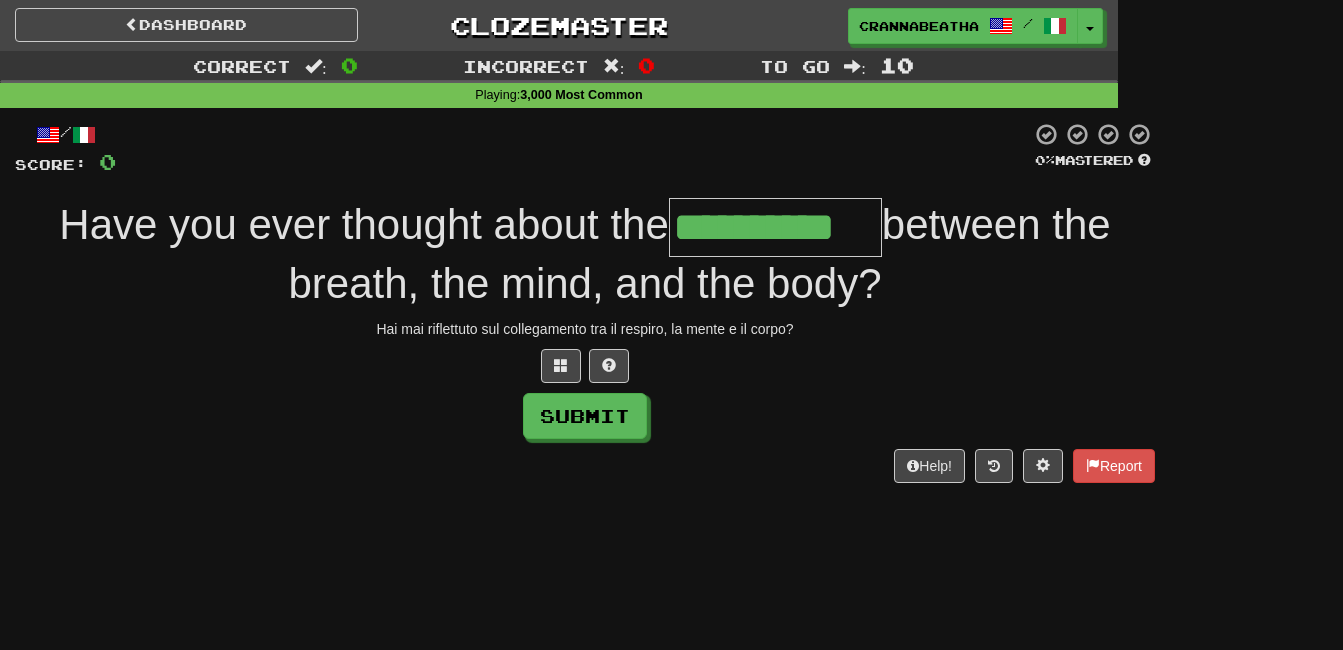type on "**********" 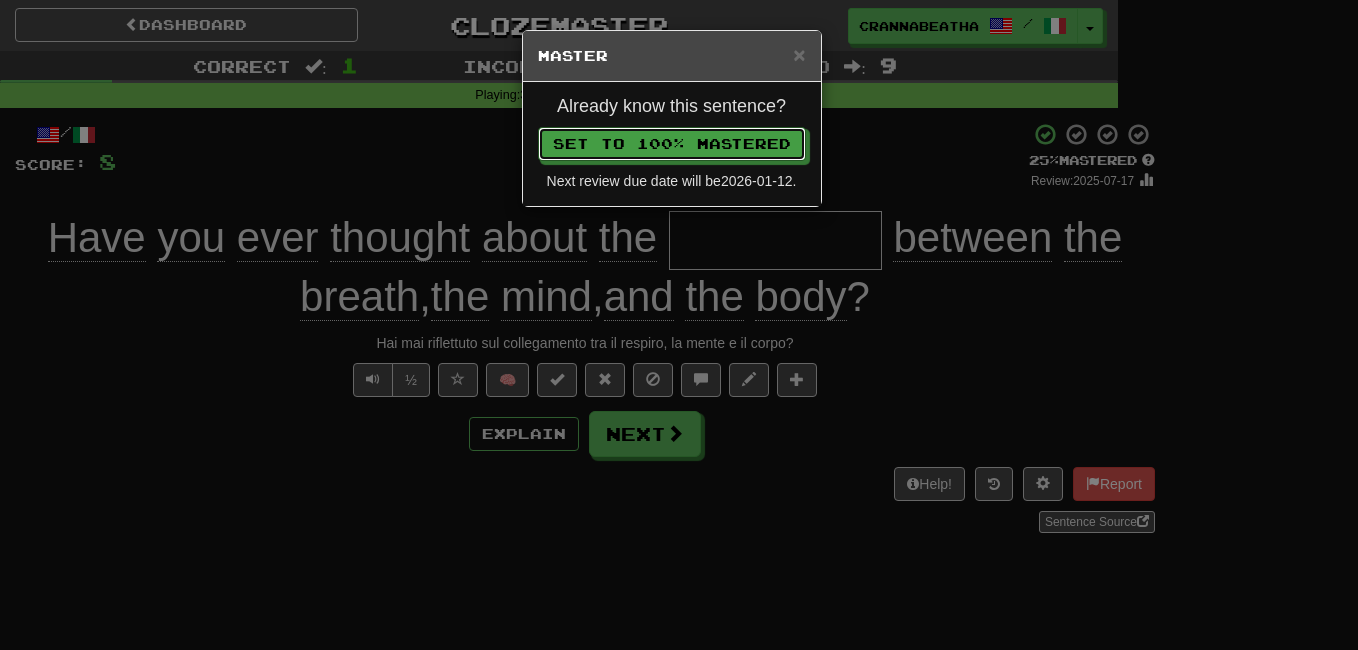 type 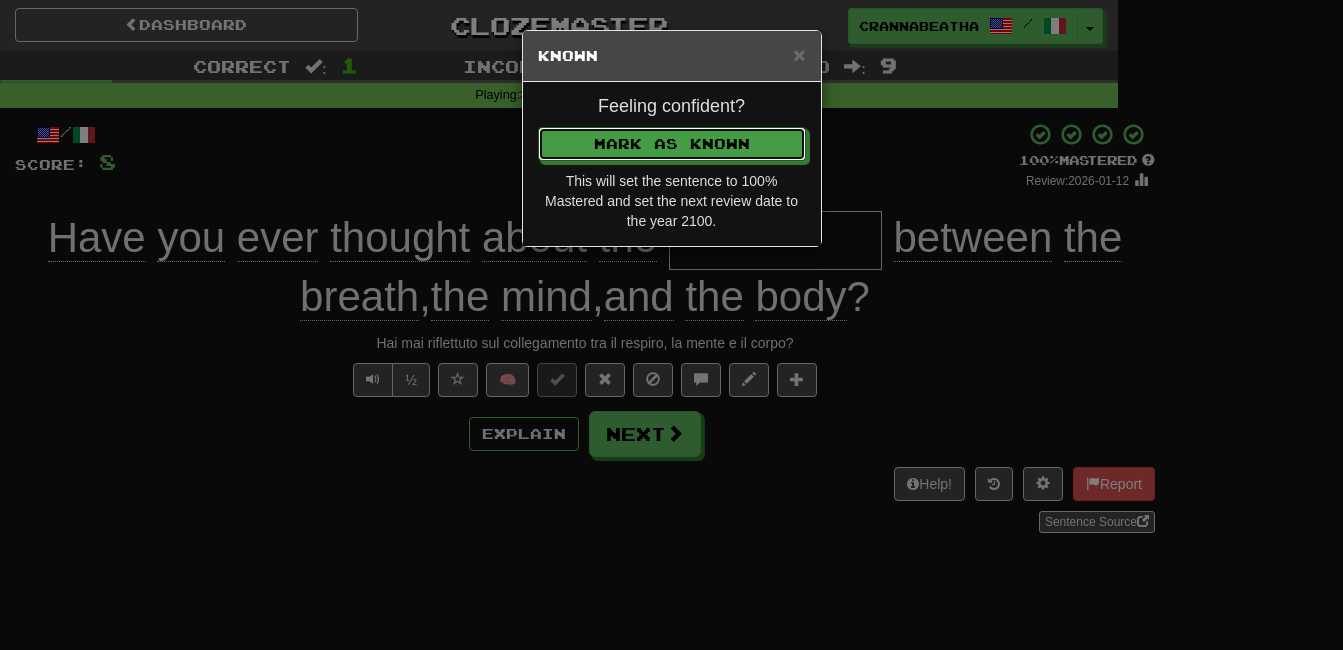 type 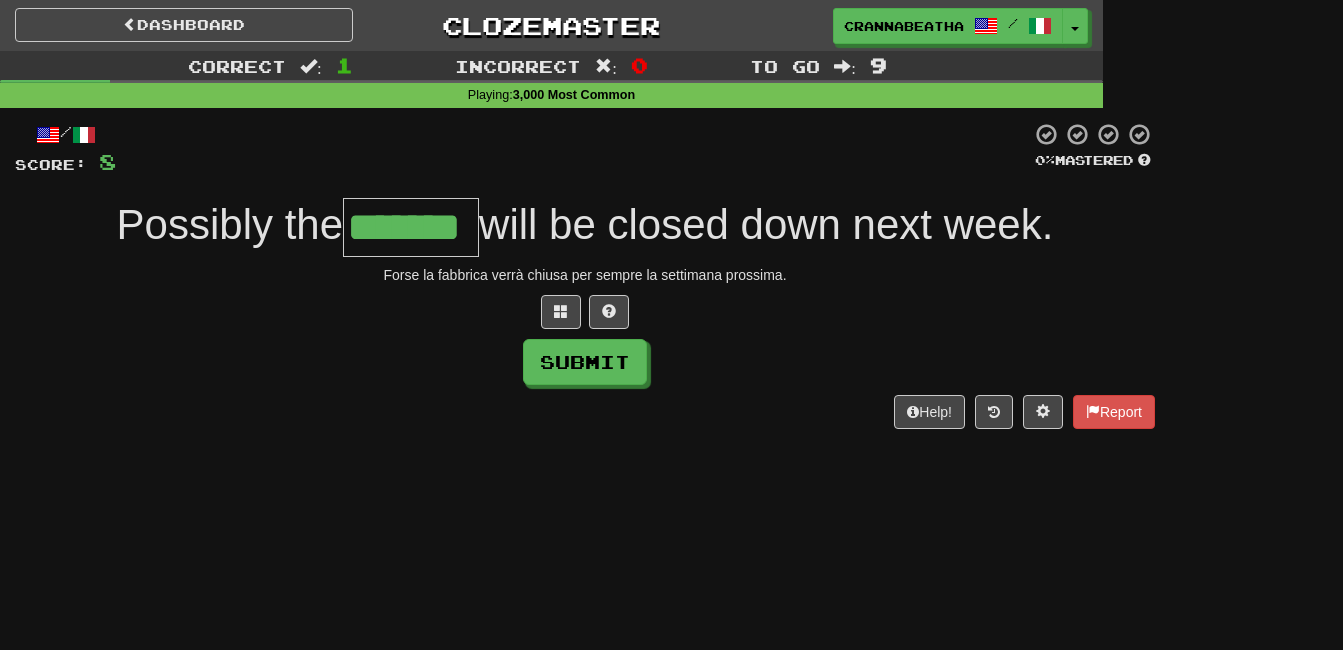 type on "*******" 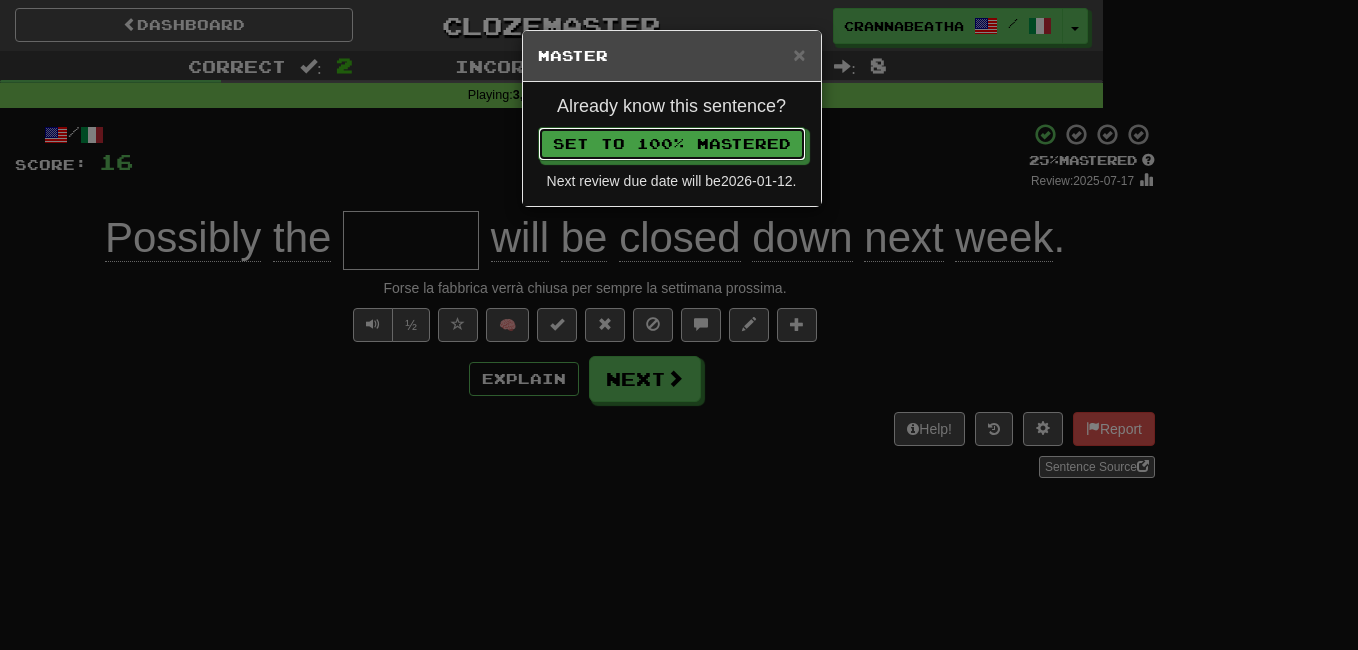 click on "Set to 100% Mastered" at bounding box center (672, 144) 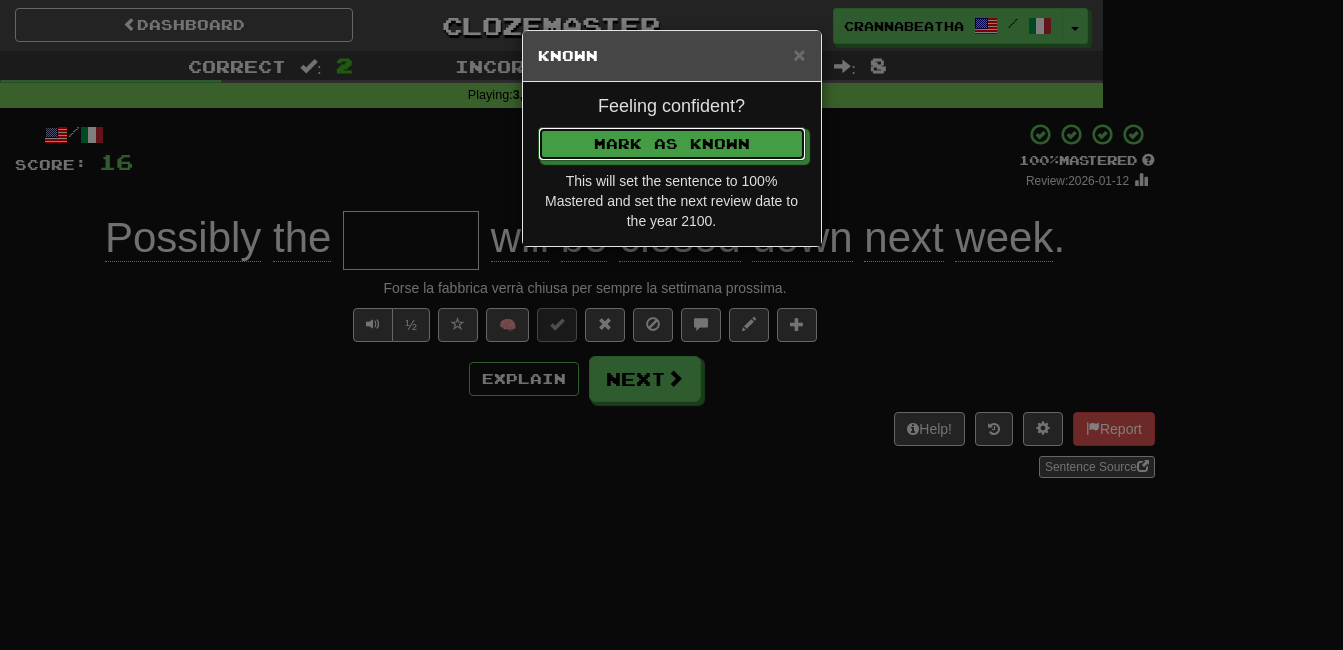 click on "Mark as Known" at bounding box center [672, 144] 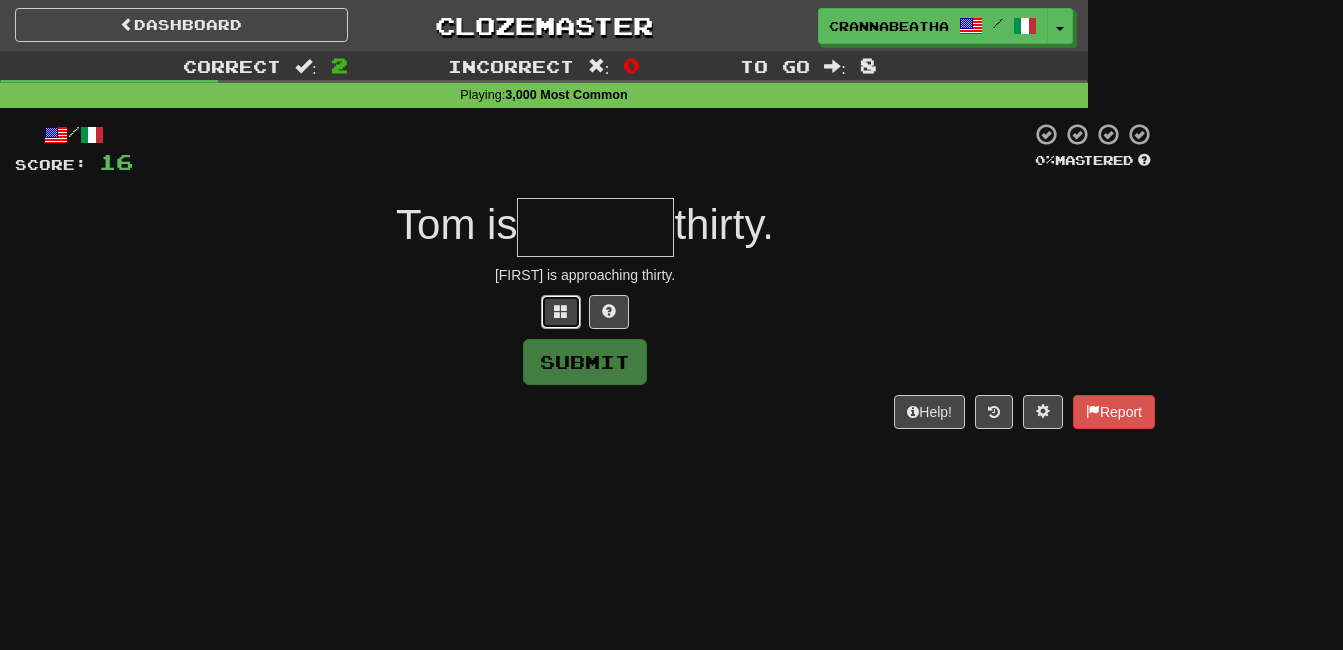click at bounding box center [561, 312] 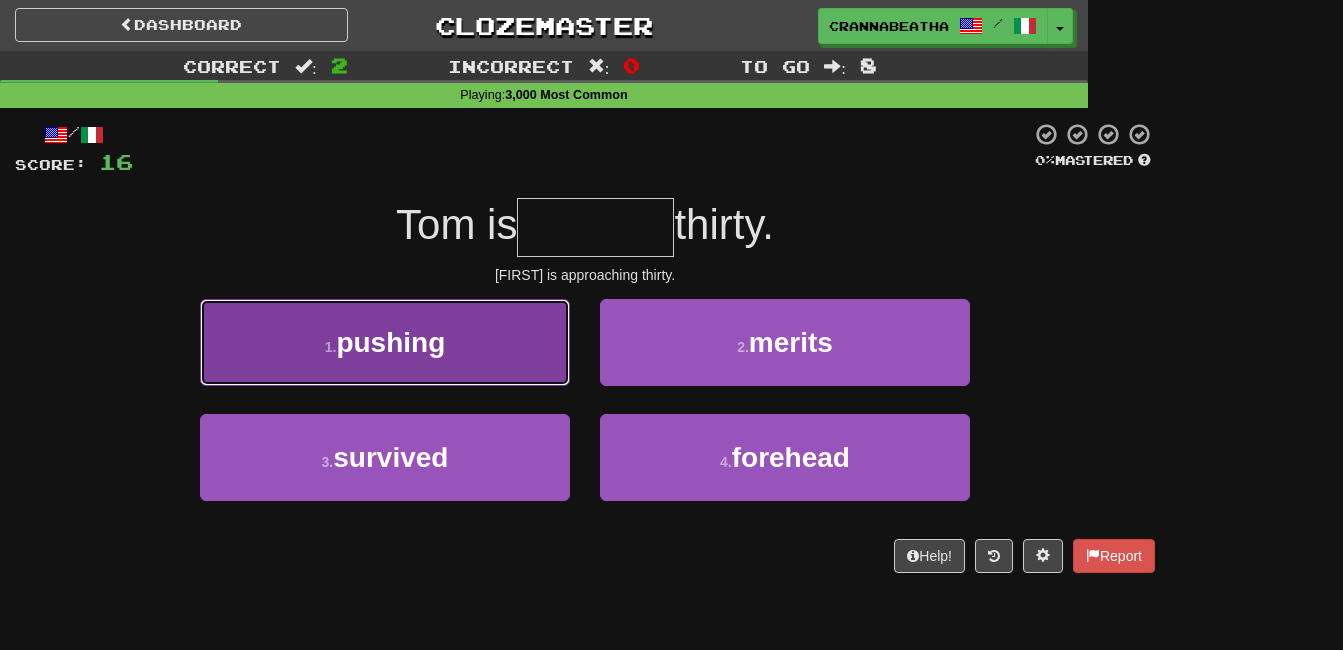 click on "1 .  pushing" at bounding box center (385, 342) 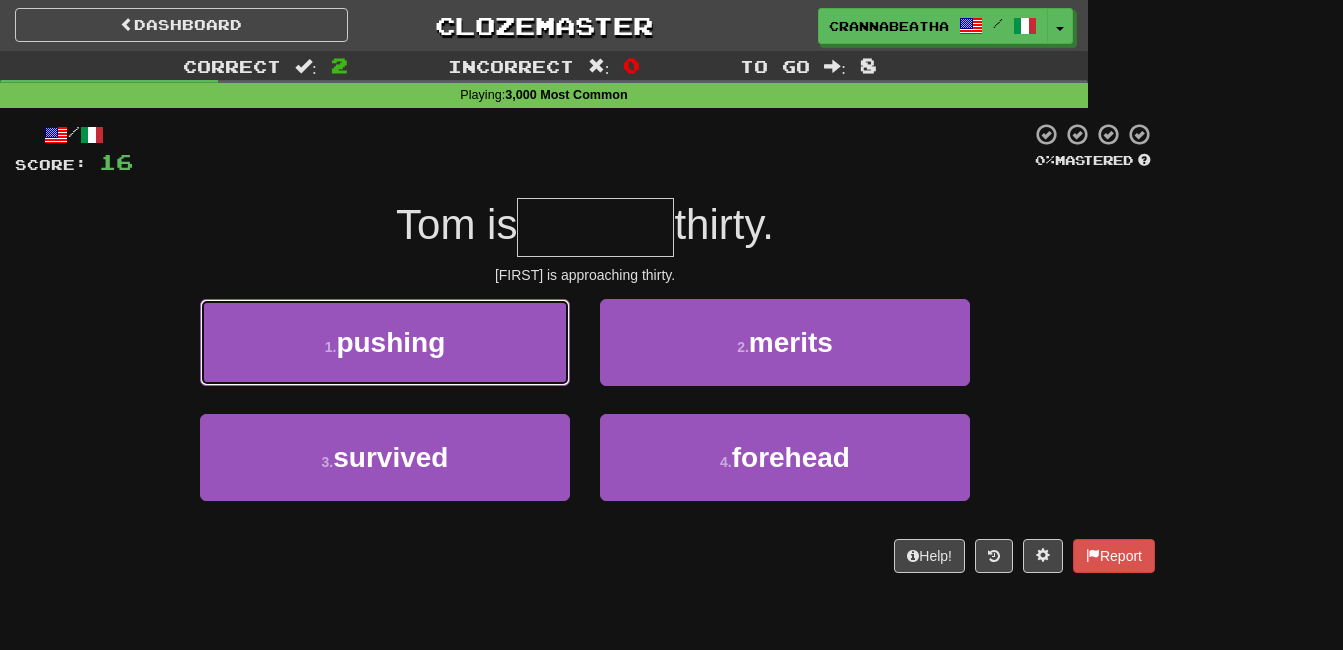 type on "*******" 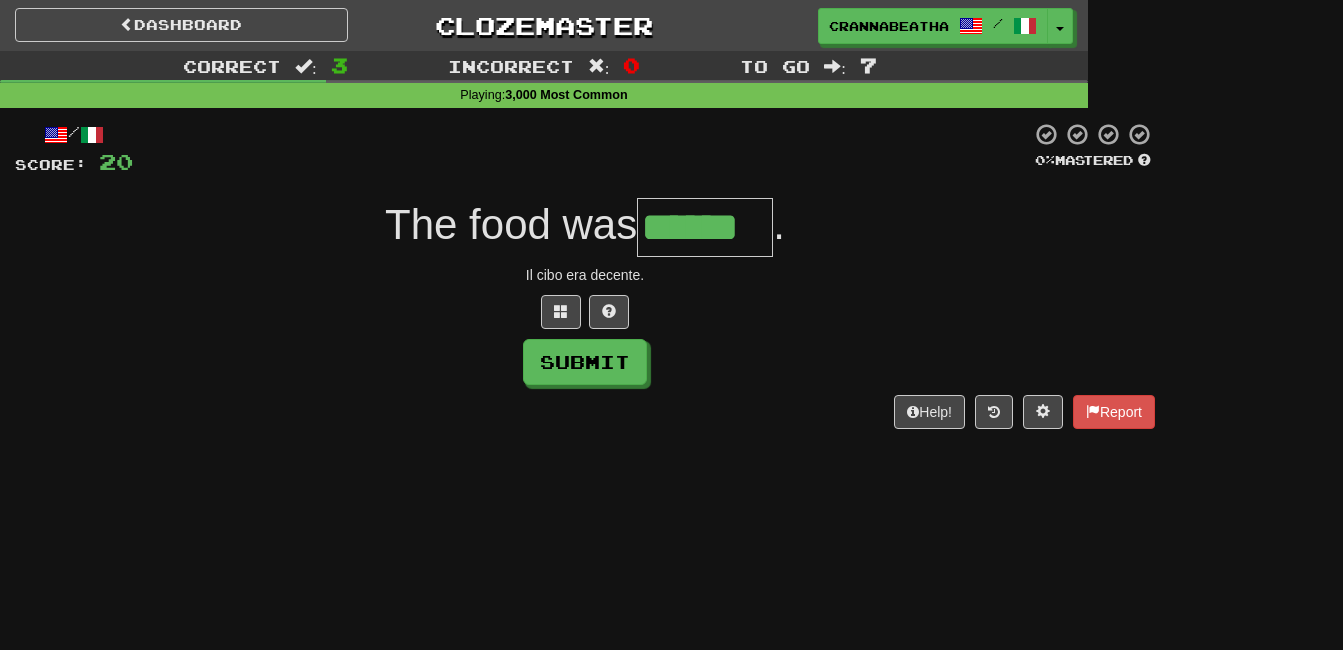 type on "******" 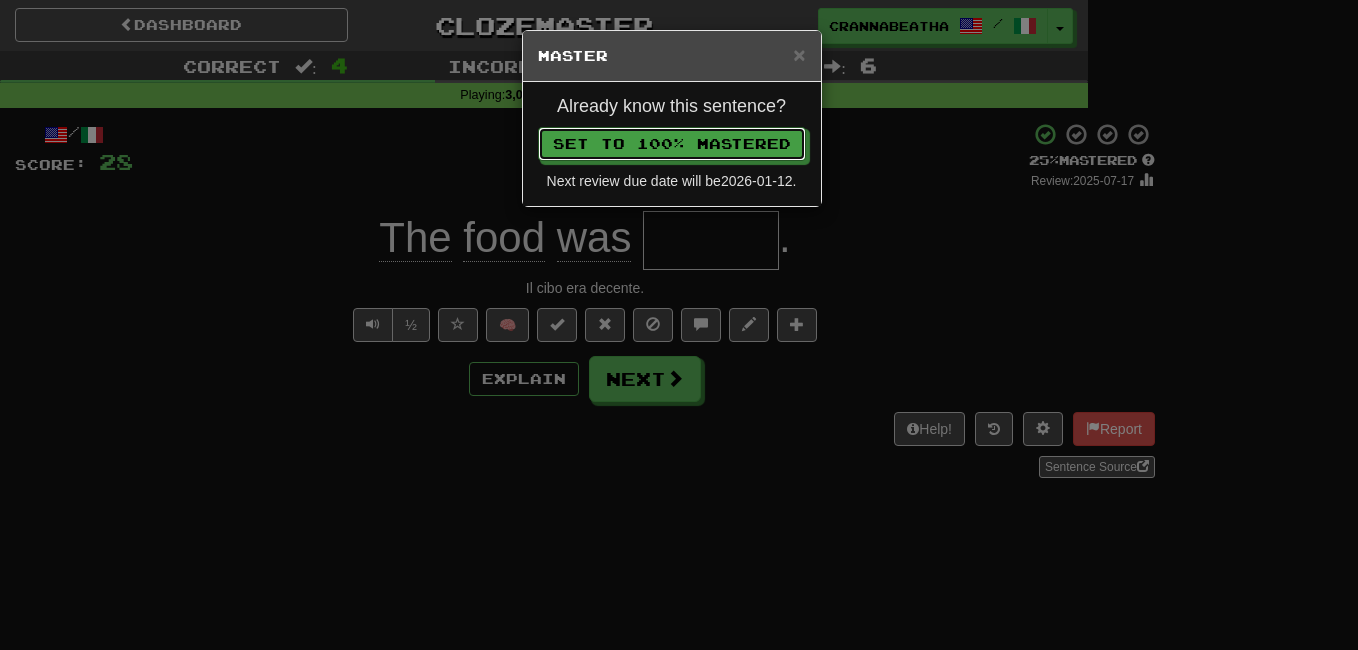 click on "Set to 100% Mastered" at bounding box center [672, 144] 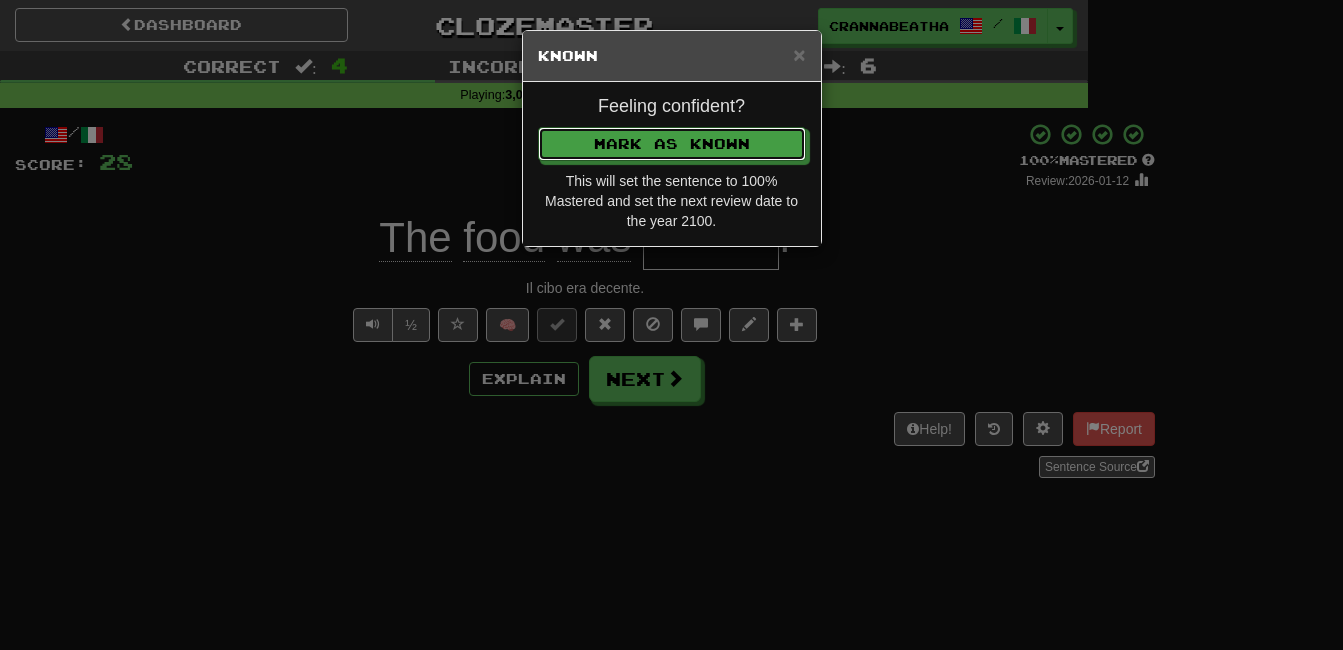 click on "Mark as Known" at bounding box center [672, 144] 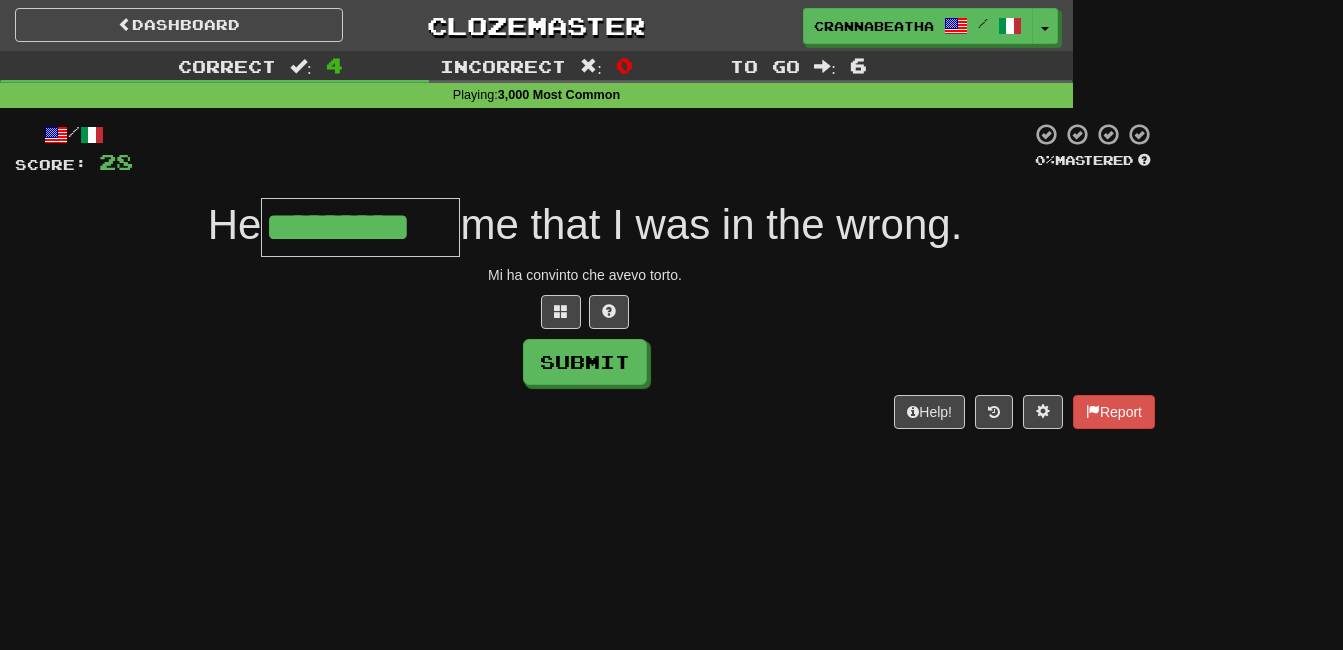 type on "*********" 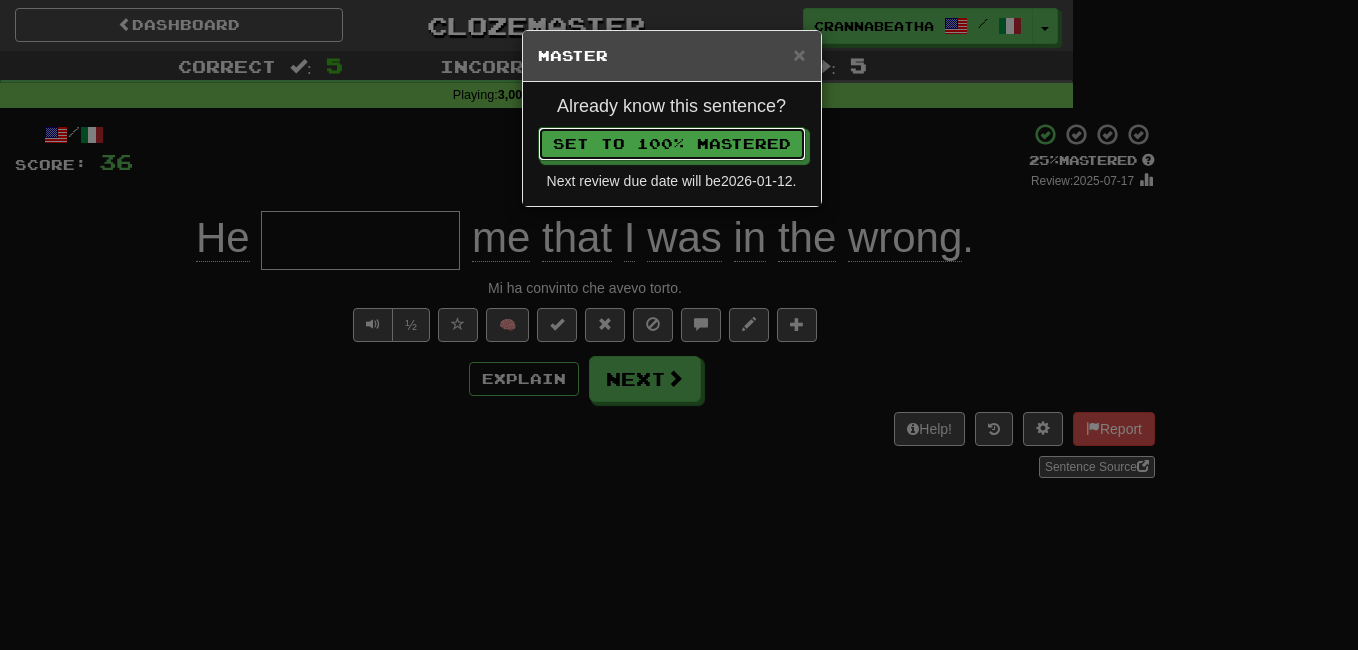 click on "Set to 100% Mastered" at bounding box center [672, 144] 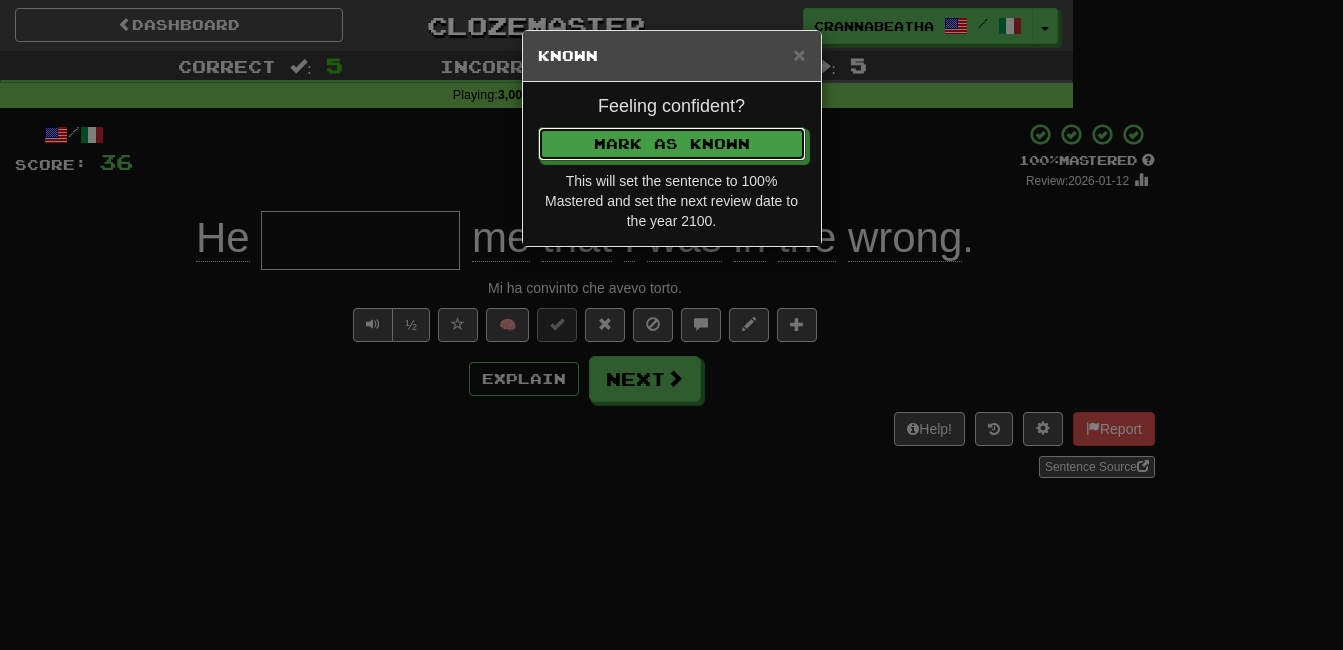 click on "Mark as Known" at bounding box center (672, 144) 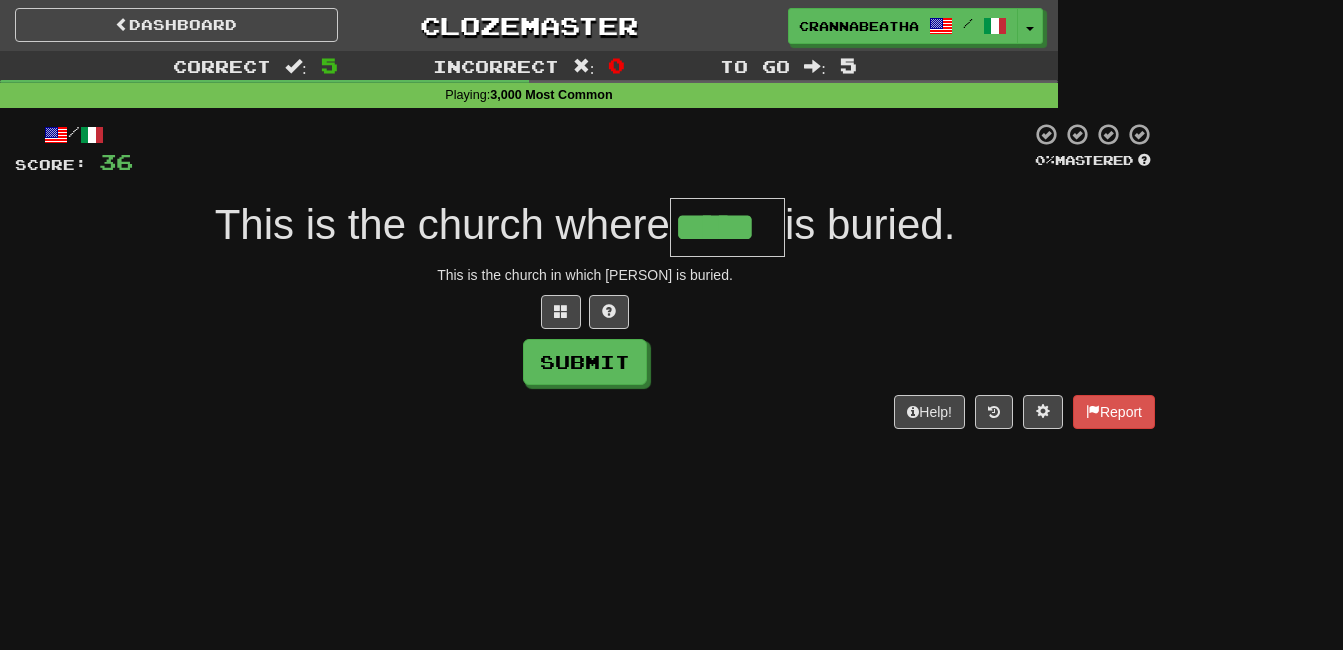 type on "*****" 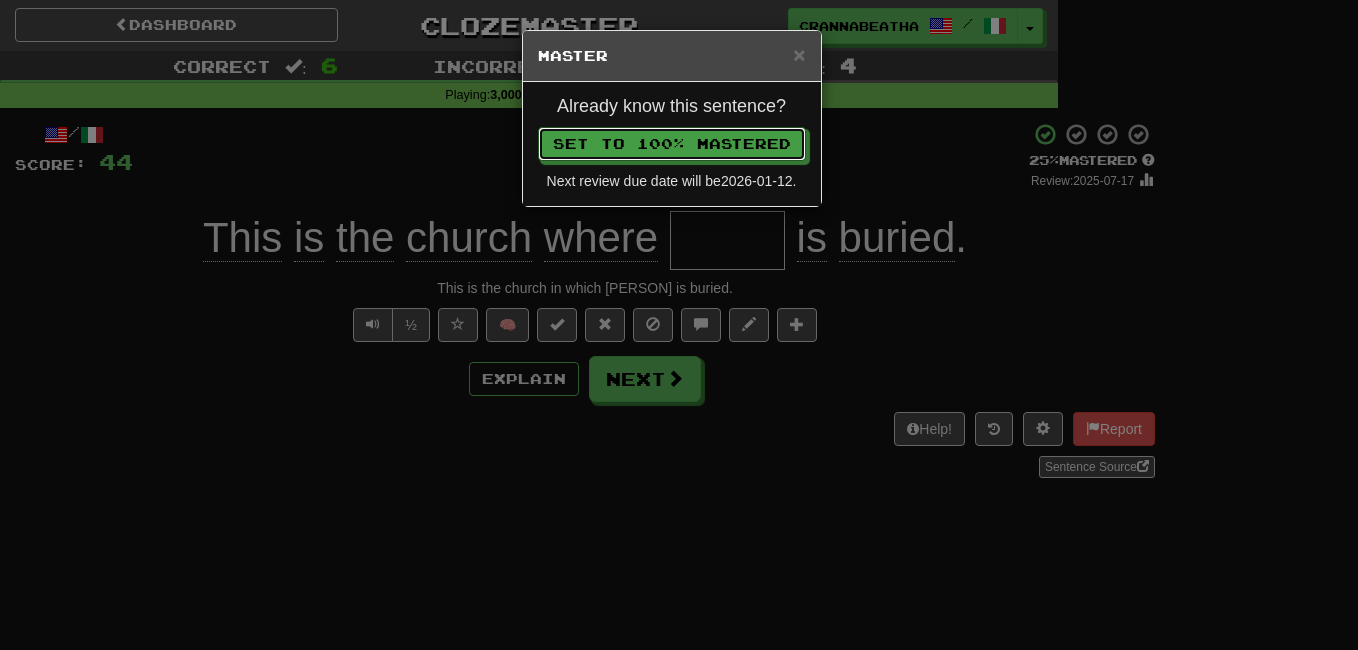 click on "Set to 100% Mastered" at bounding box center [672, 144] 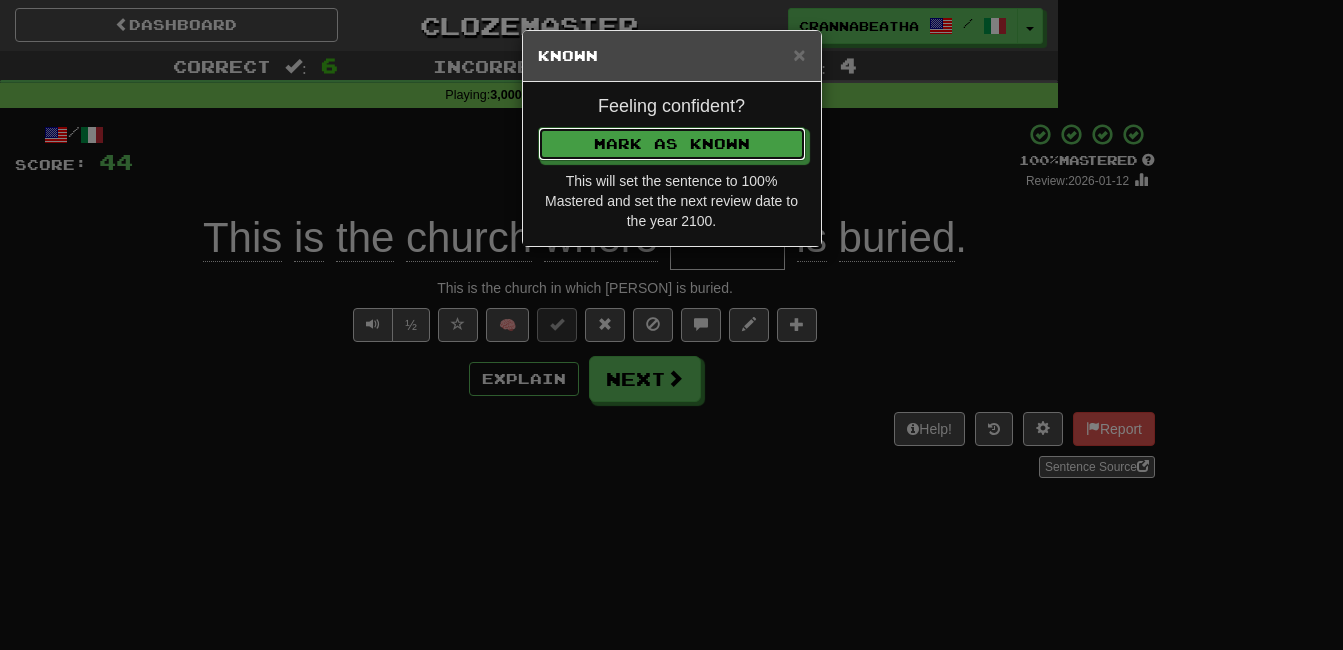 click on "Mark as Known" at bounding box center [672, 144] 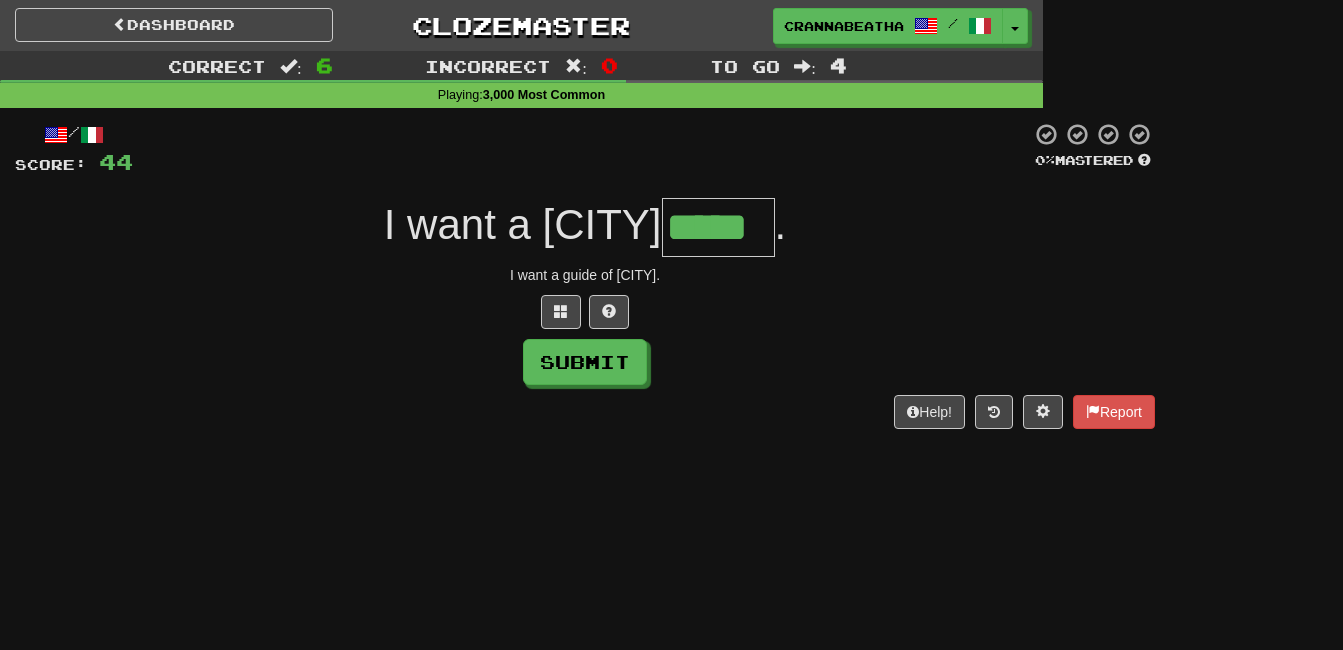 type on "*****" 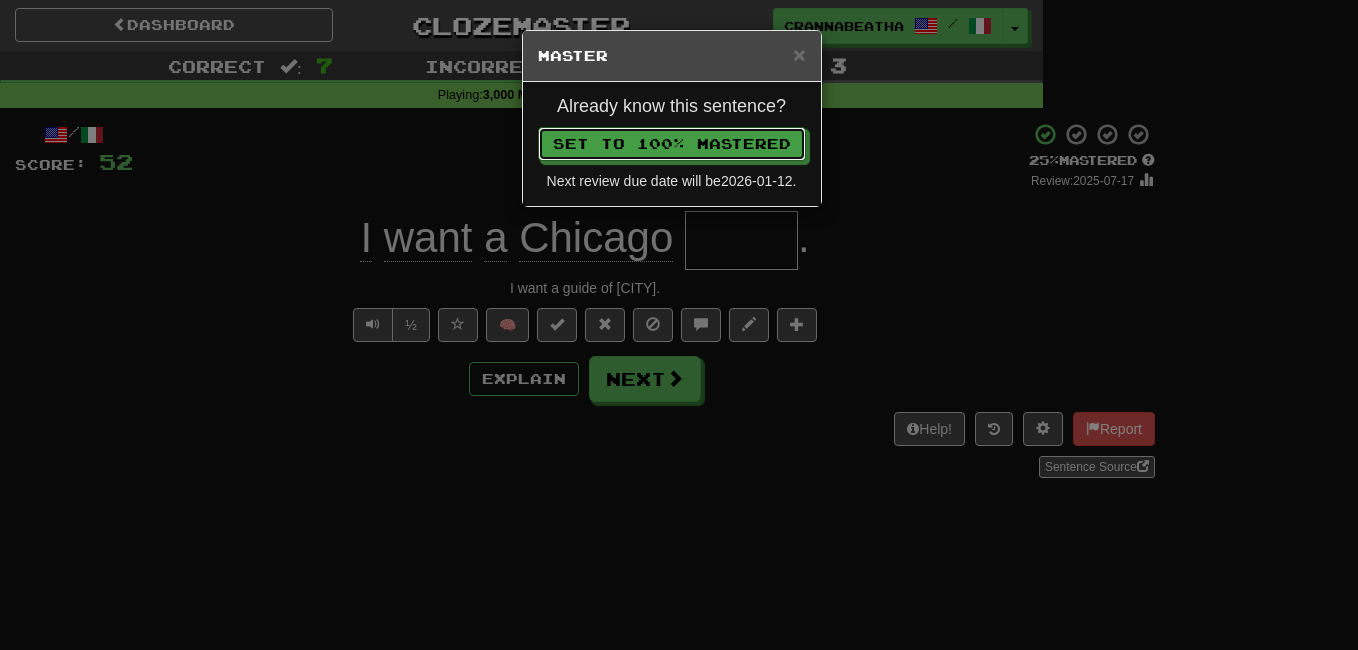 click on "Set to 100% Mastered" at bounding box center [672, 144] 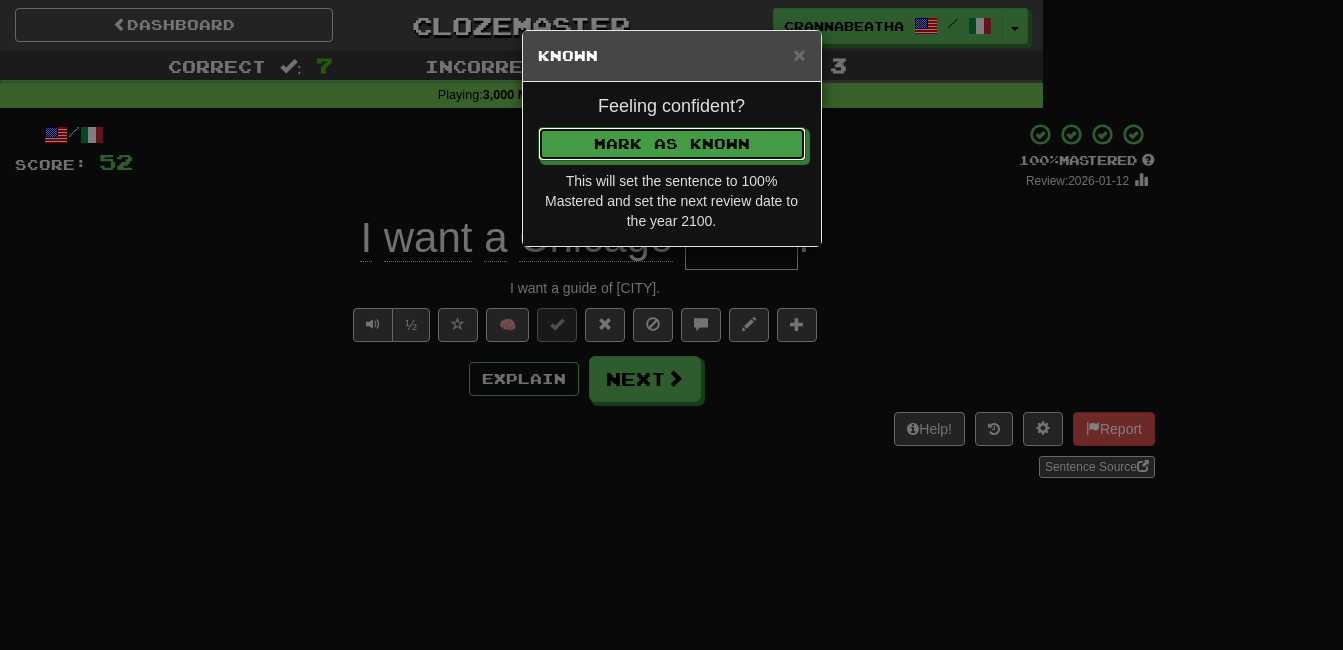 click on "Mark as Known" at bounding box center (672, 144) 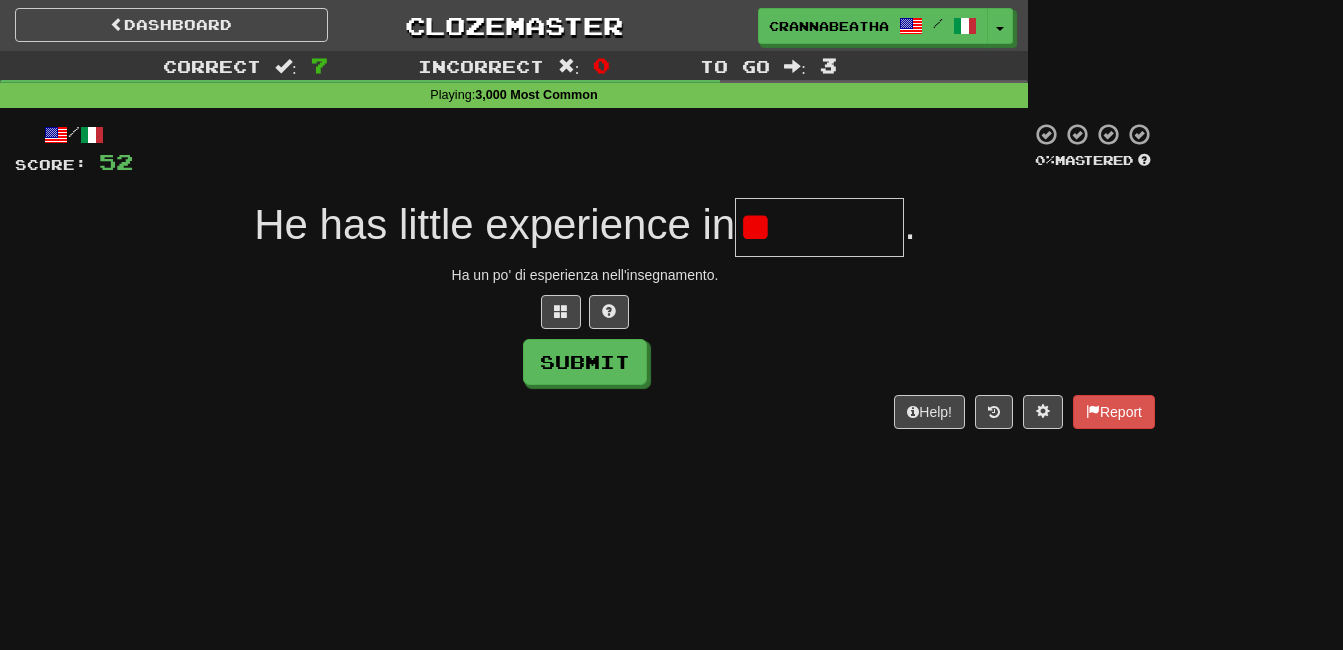 type on "*" 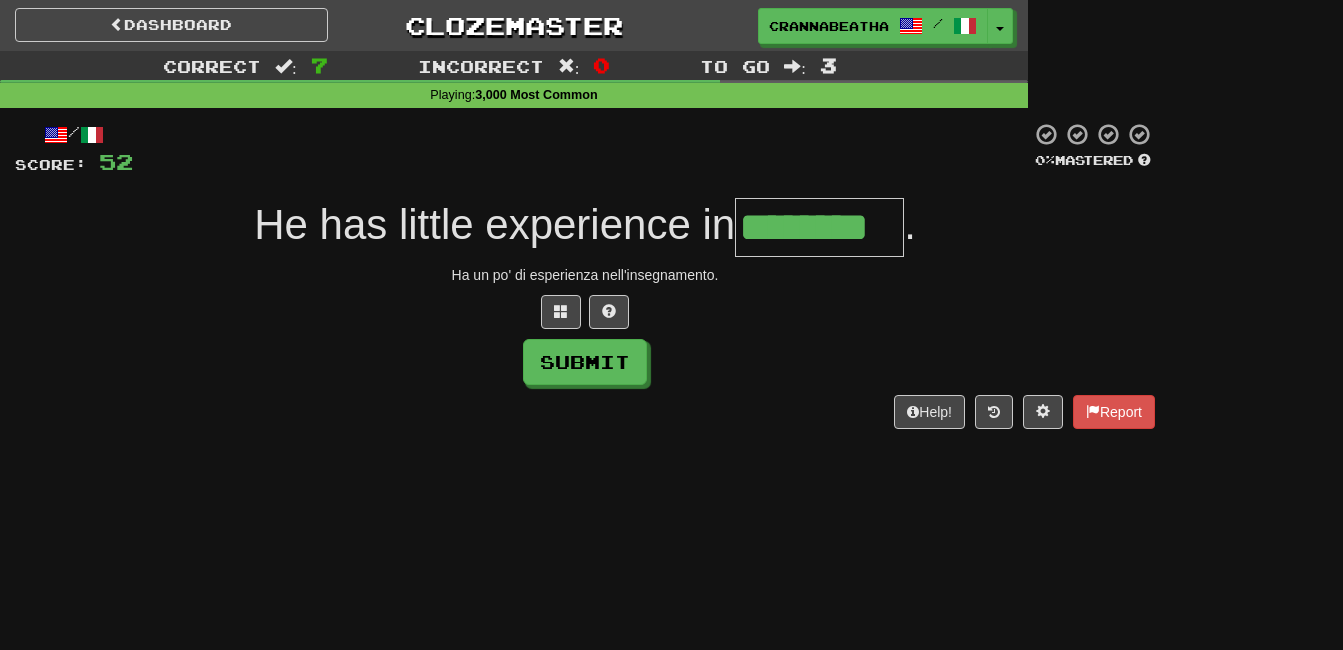 type on "********" 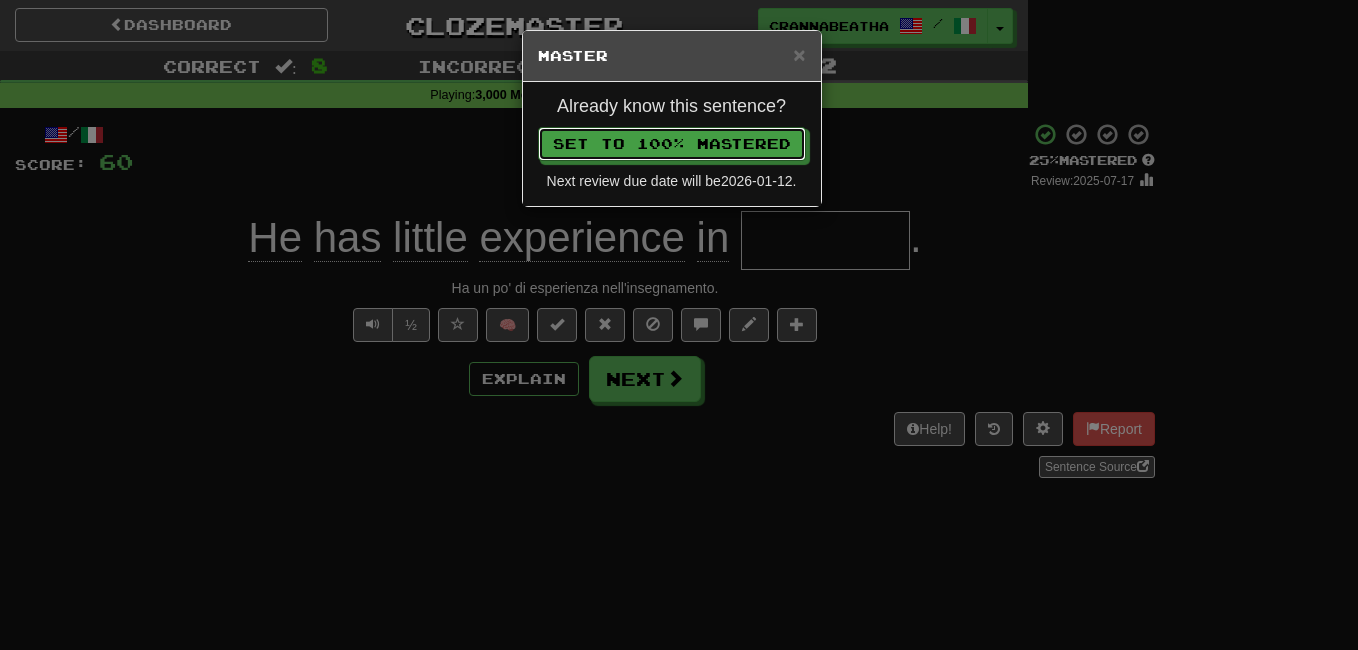 click on "Set to 100% Mastered" at bounding box center [672, 144] 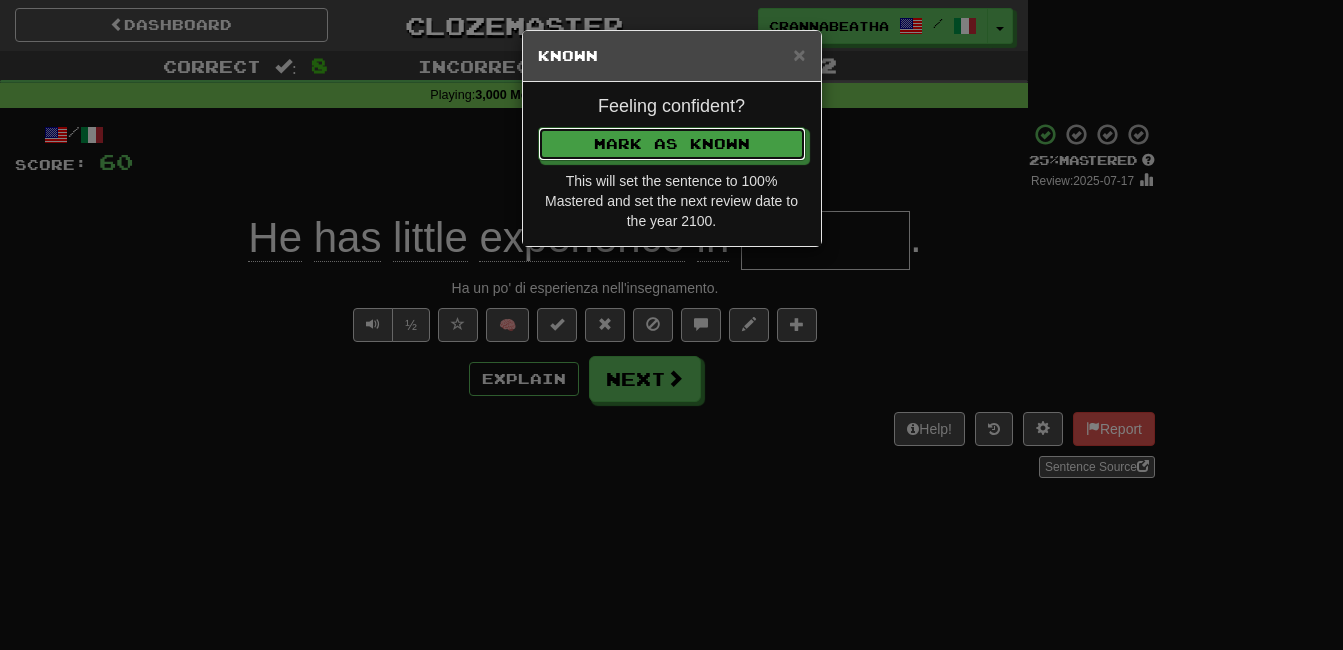 click on "Mark as Known" at bounding box center [672, 144] 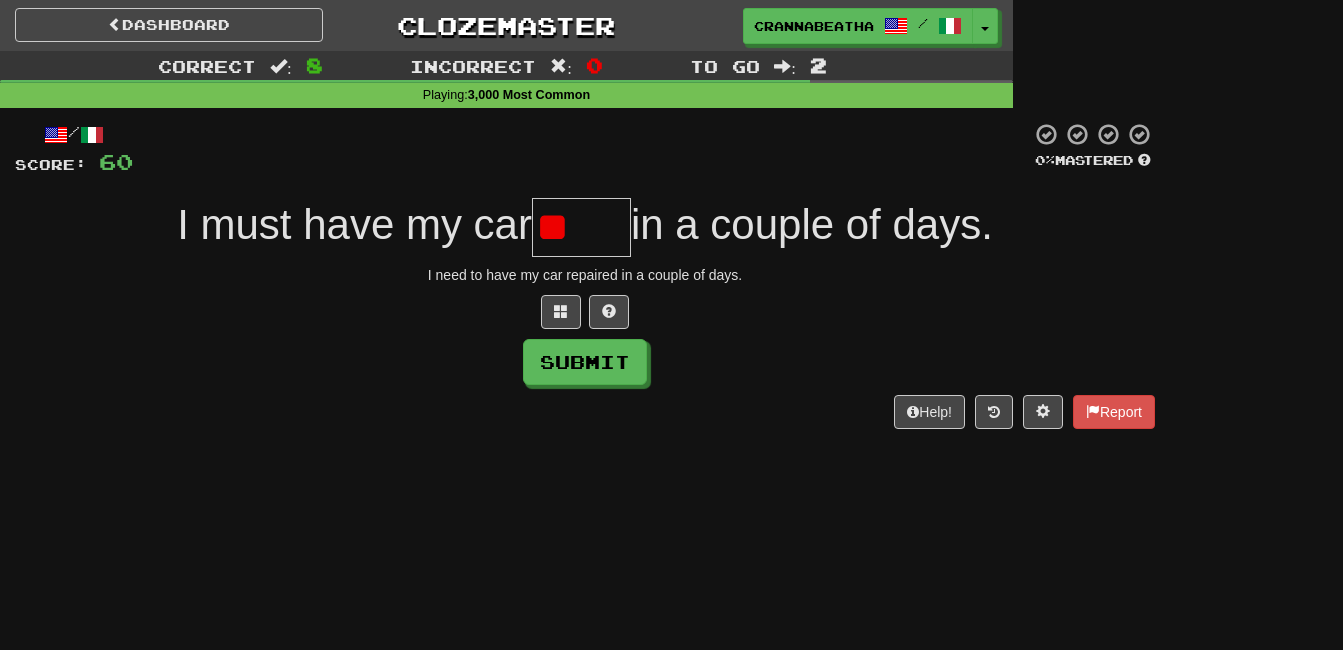 type on "*" 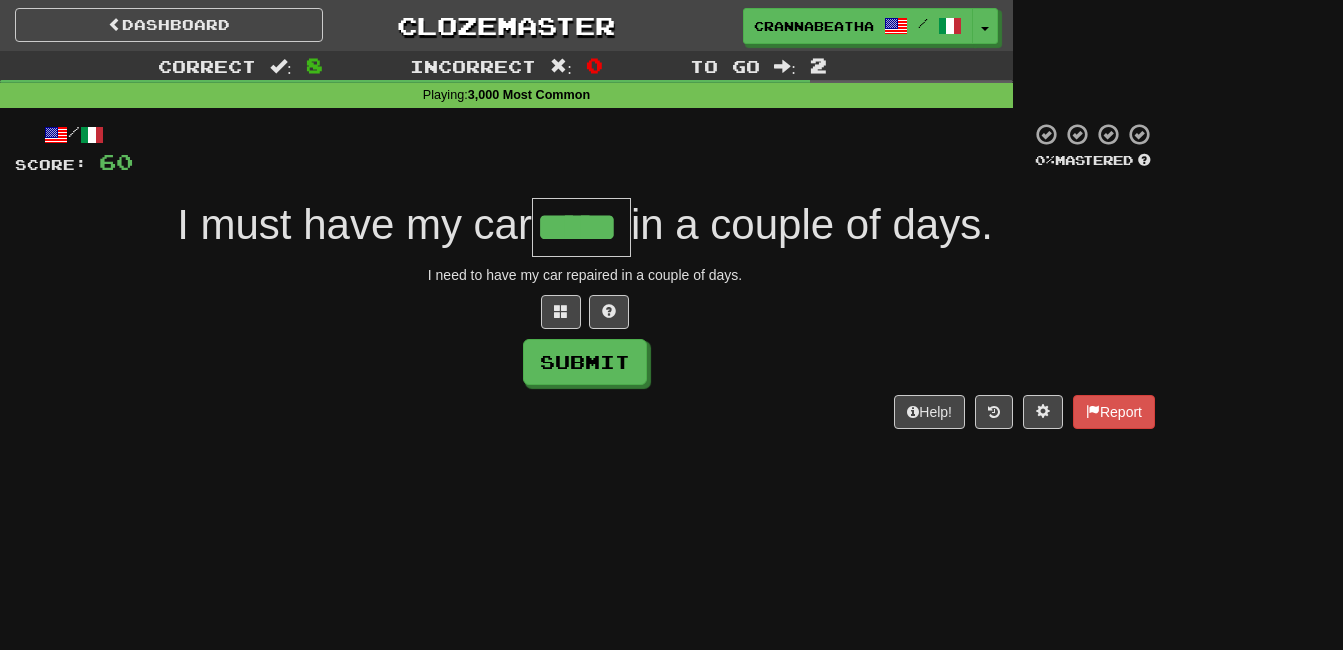 type on "*****" 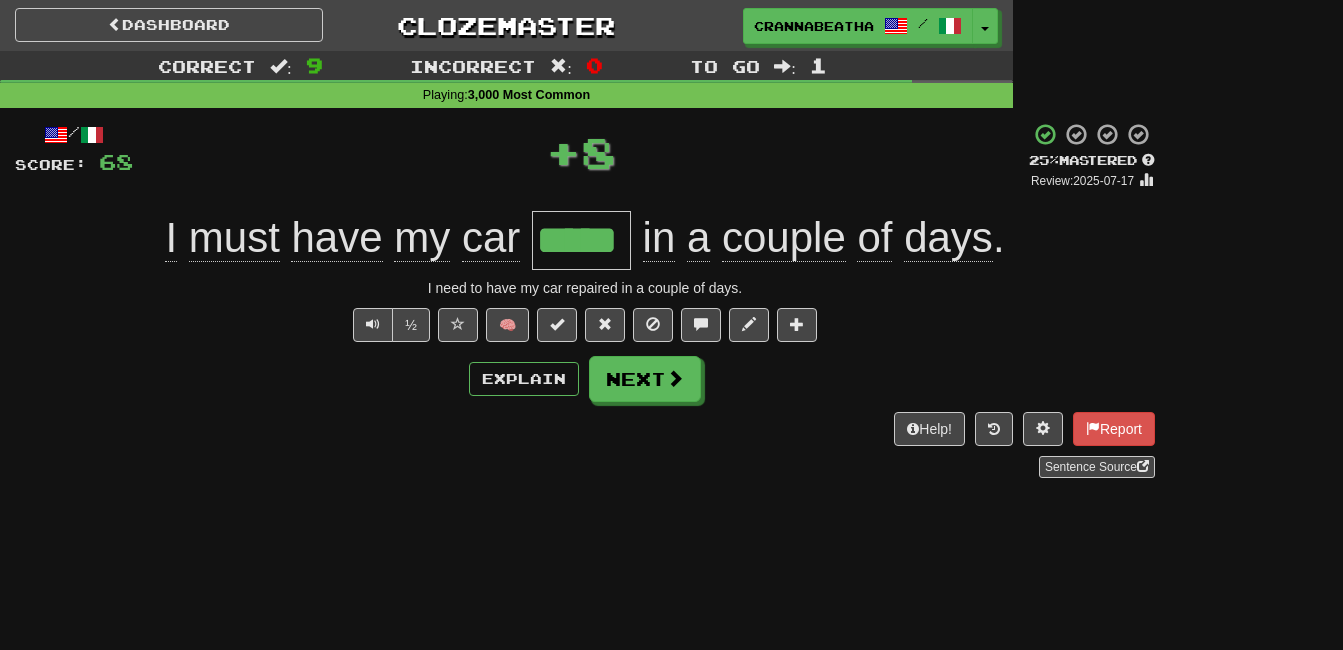 type 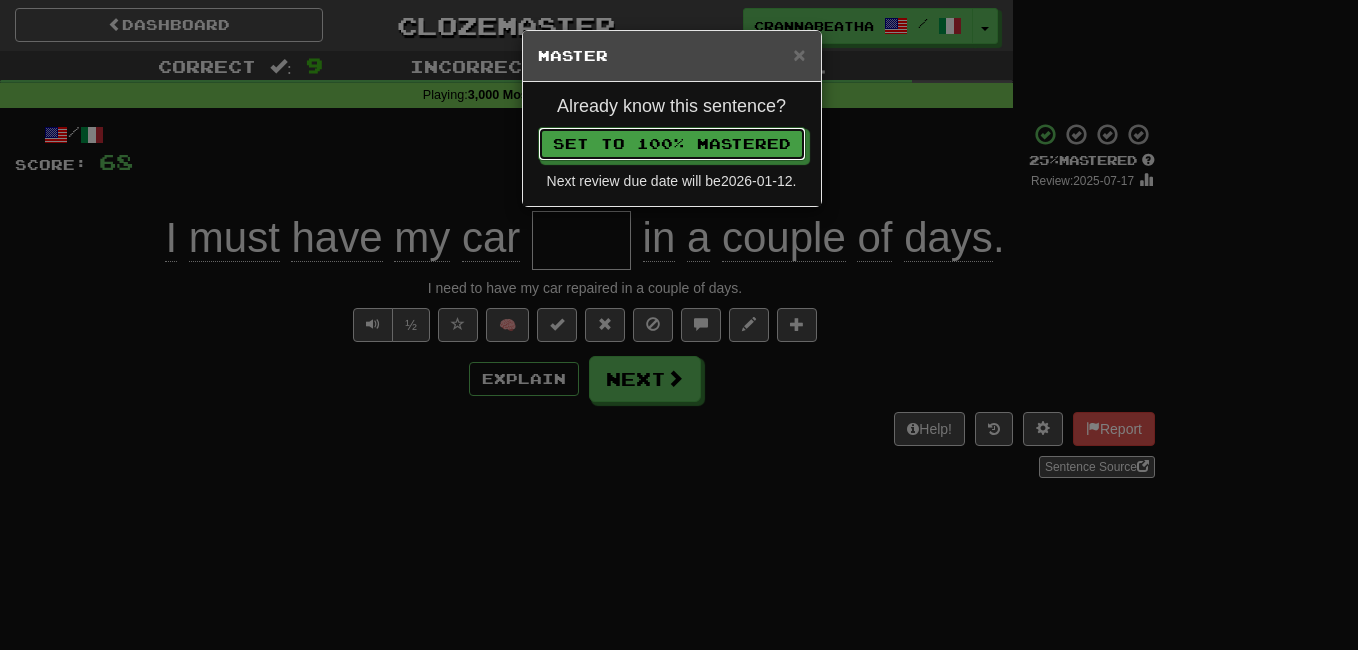 click on "Set to 100% Mastered" at bounding box center [672, 144] 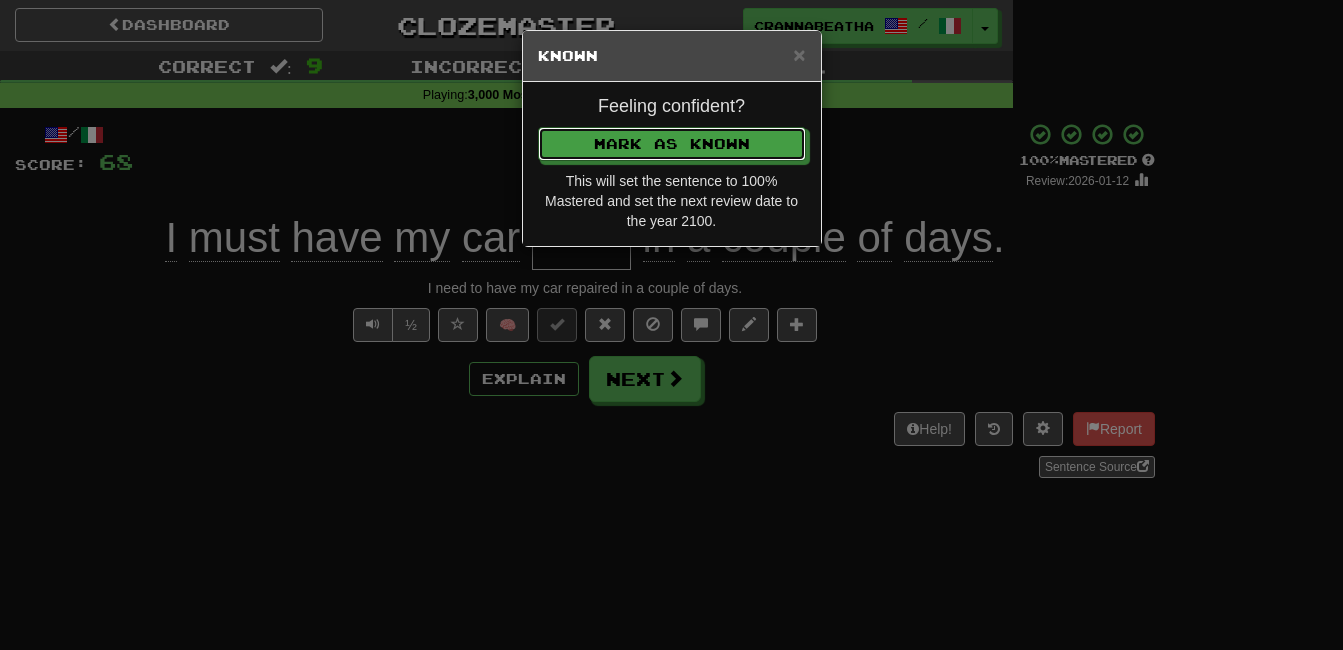 click on "Mark as Known" at bounding box center [672, 144] 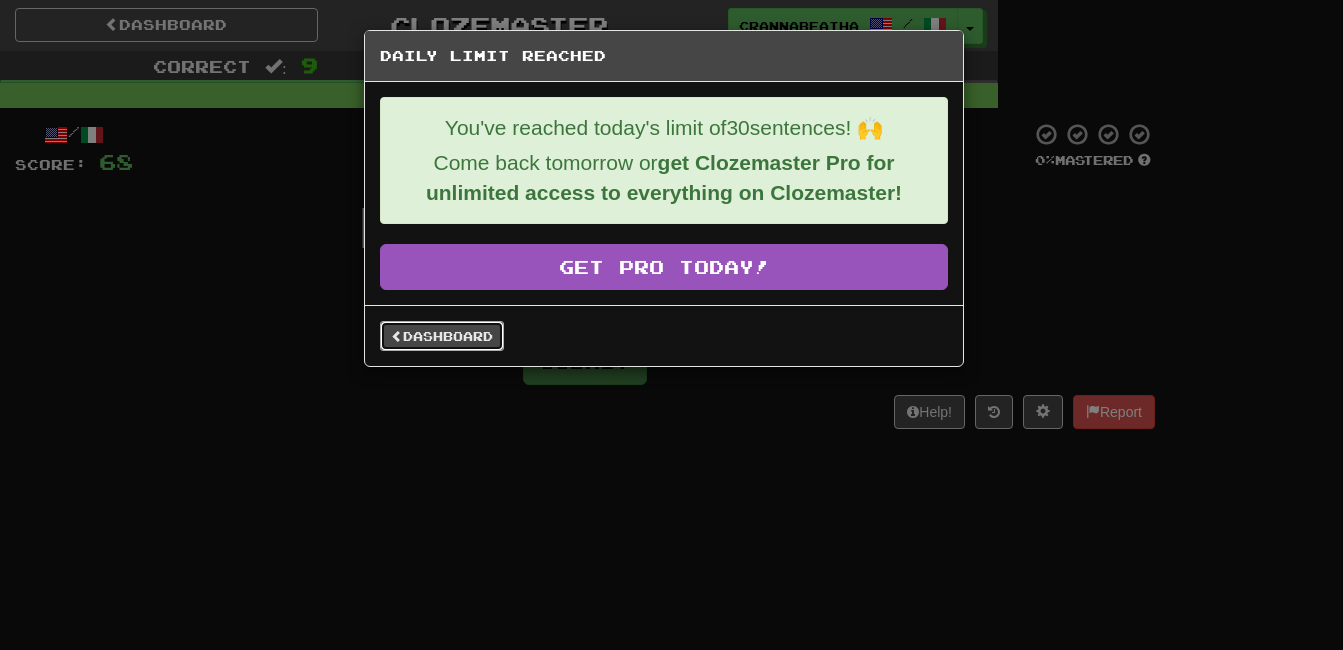 click on "Dashboard" at bounding box center (442, 336) 